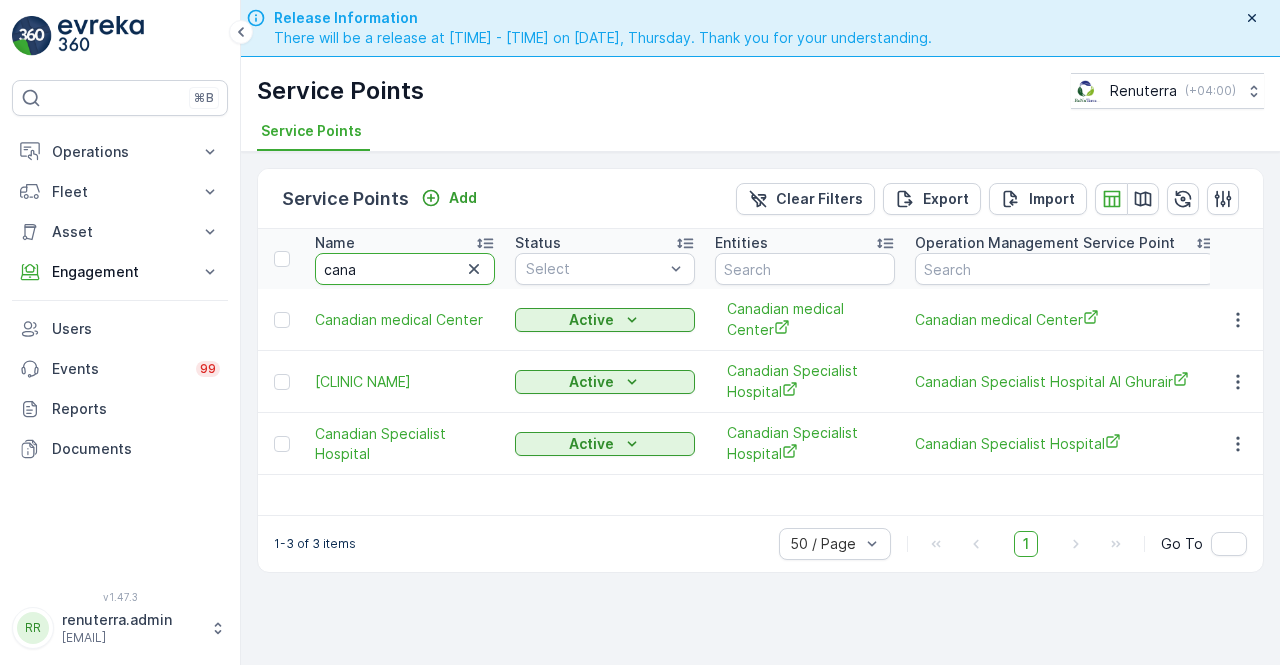 scroll, scrollTop: 0, scrollLeft: 0, axis: both 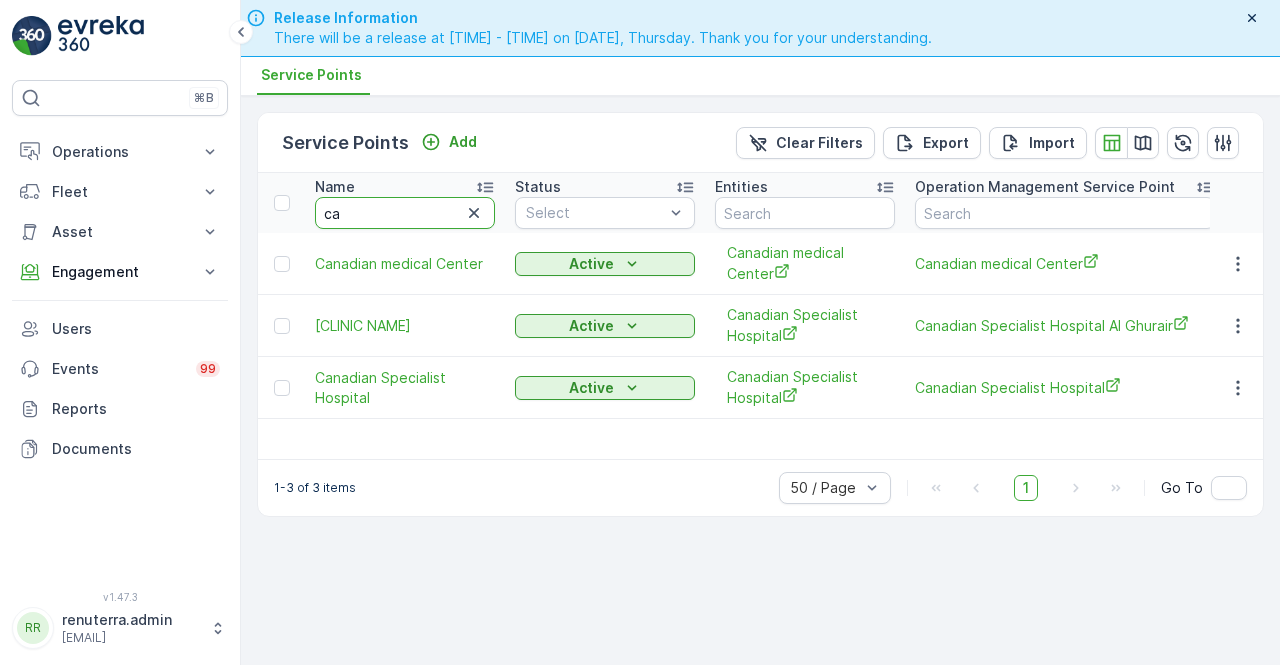 type on "c" 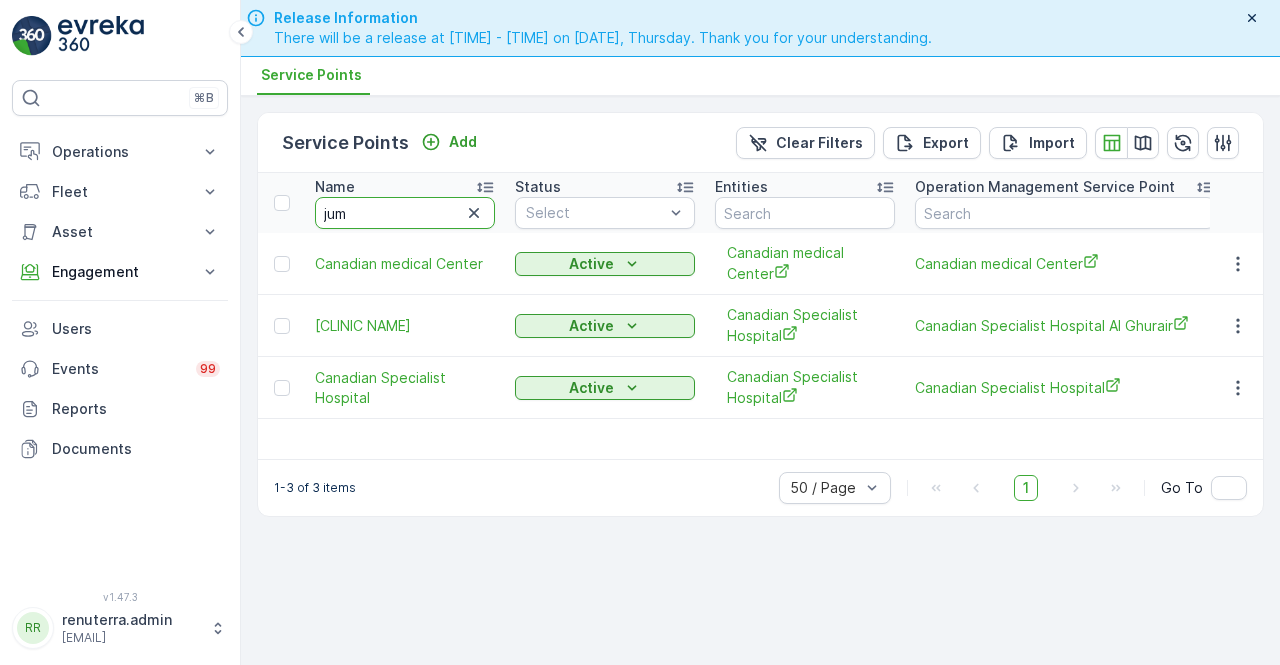 type on "jume" 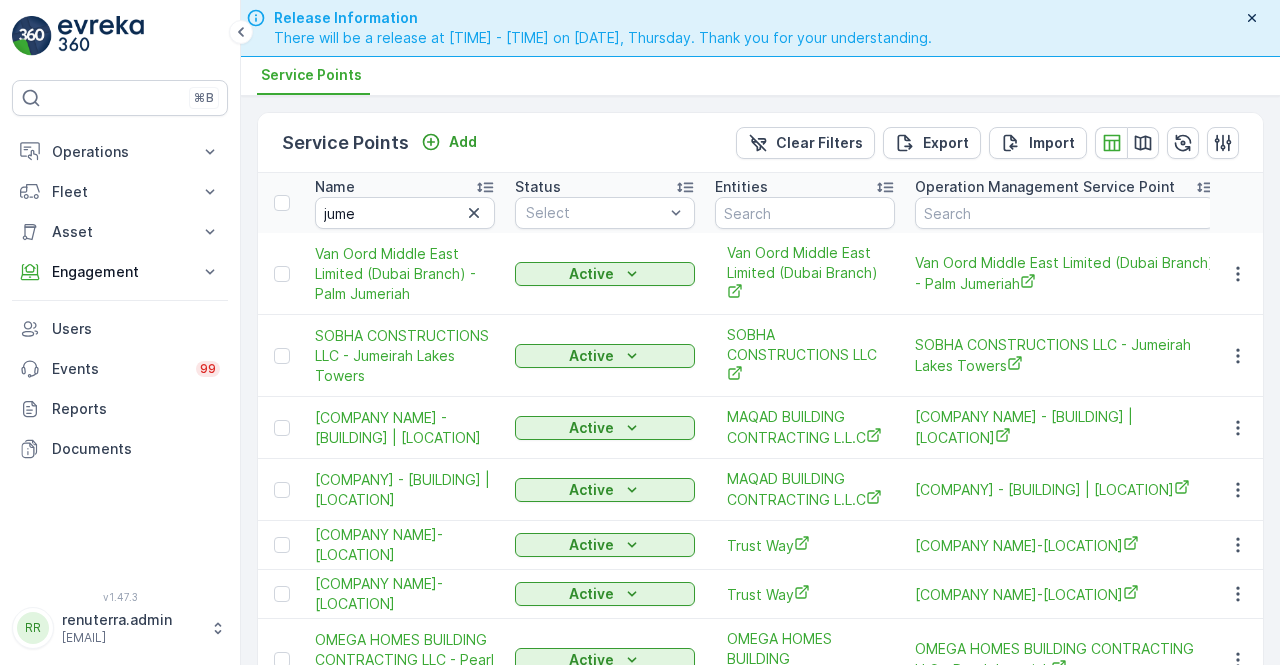 click on "Name" at bounding box center [405, 187] 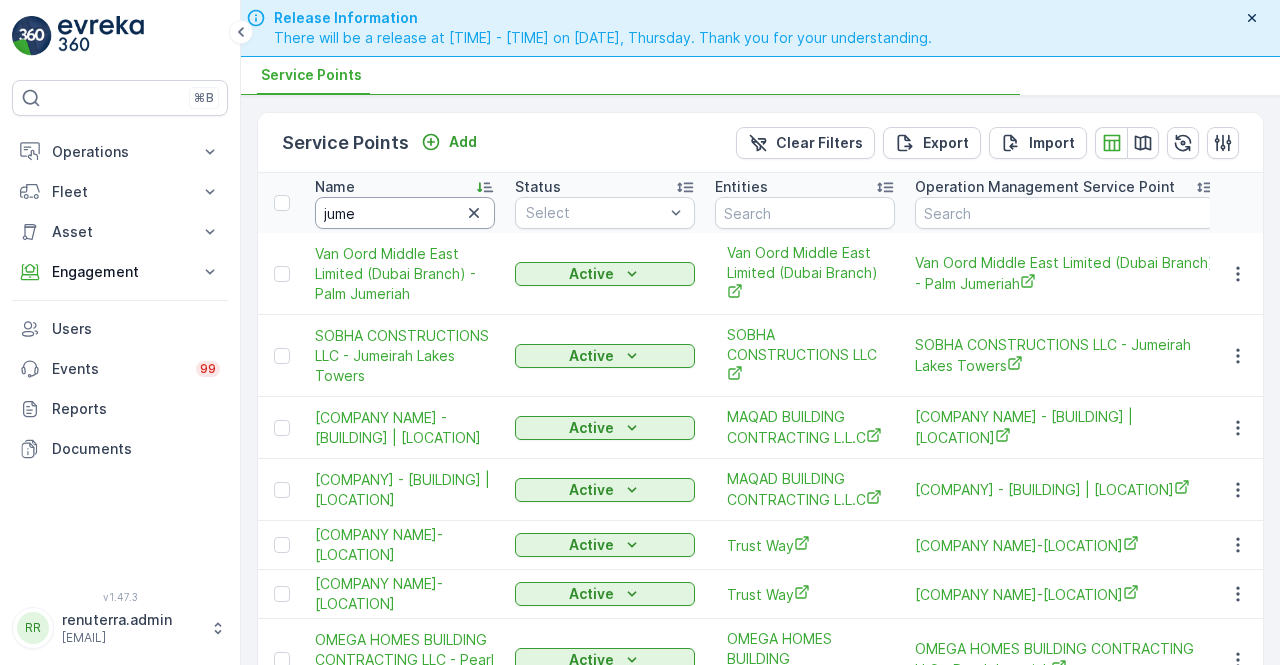 click on "jume" at bounding box center (405, 213) 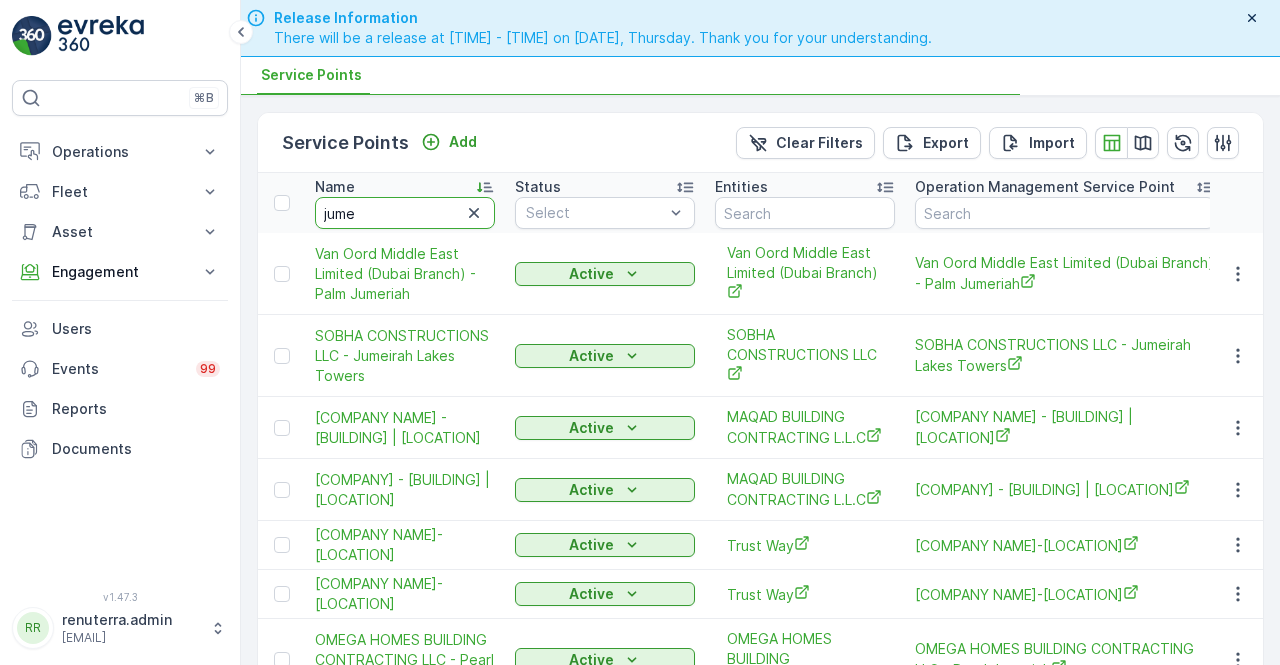 type on "jumei" 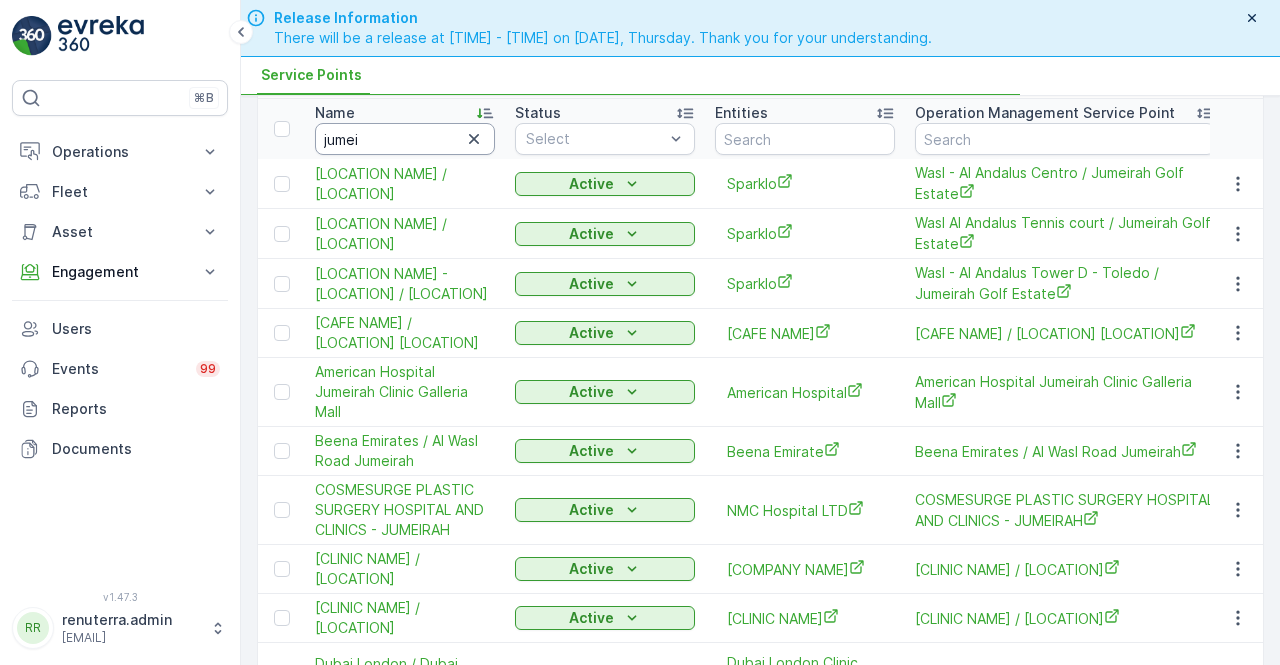 scroll, scrollTop: 0, scrollLeft: 0, axis: both 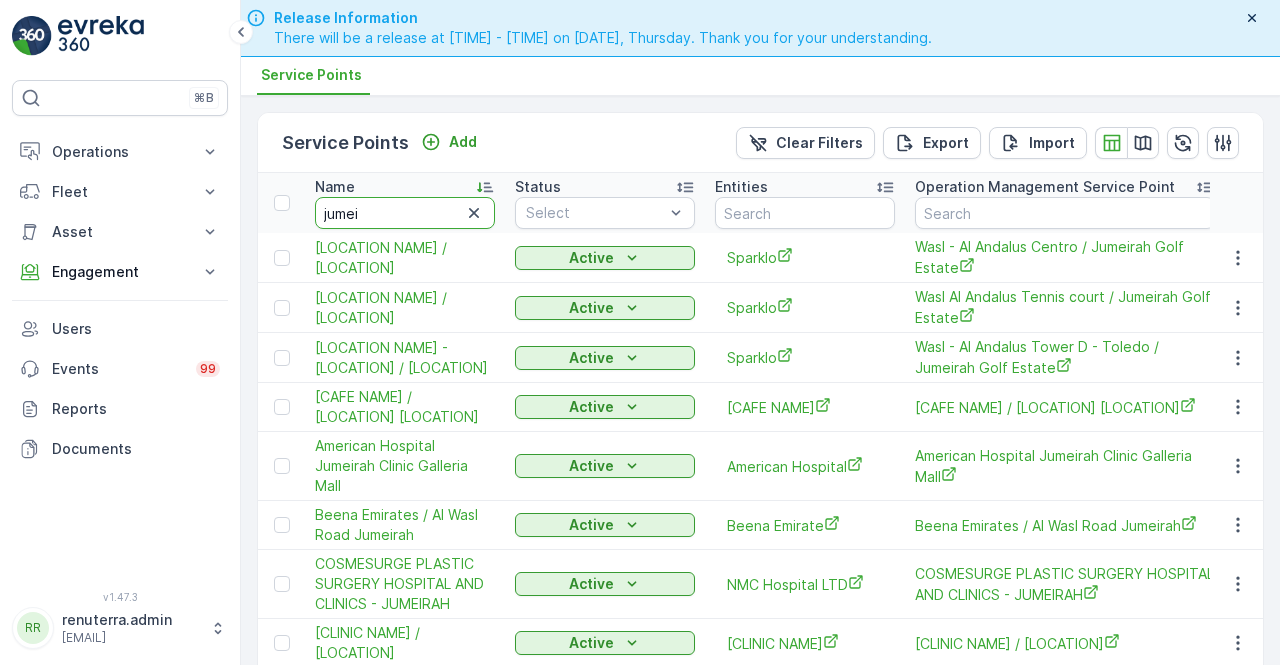 click on "jumei" at bounding box center (405, 213) 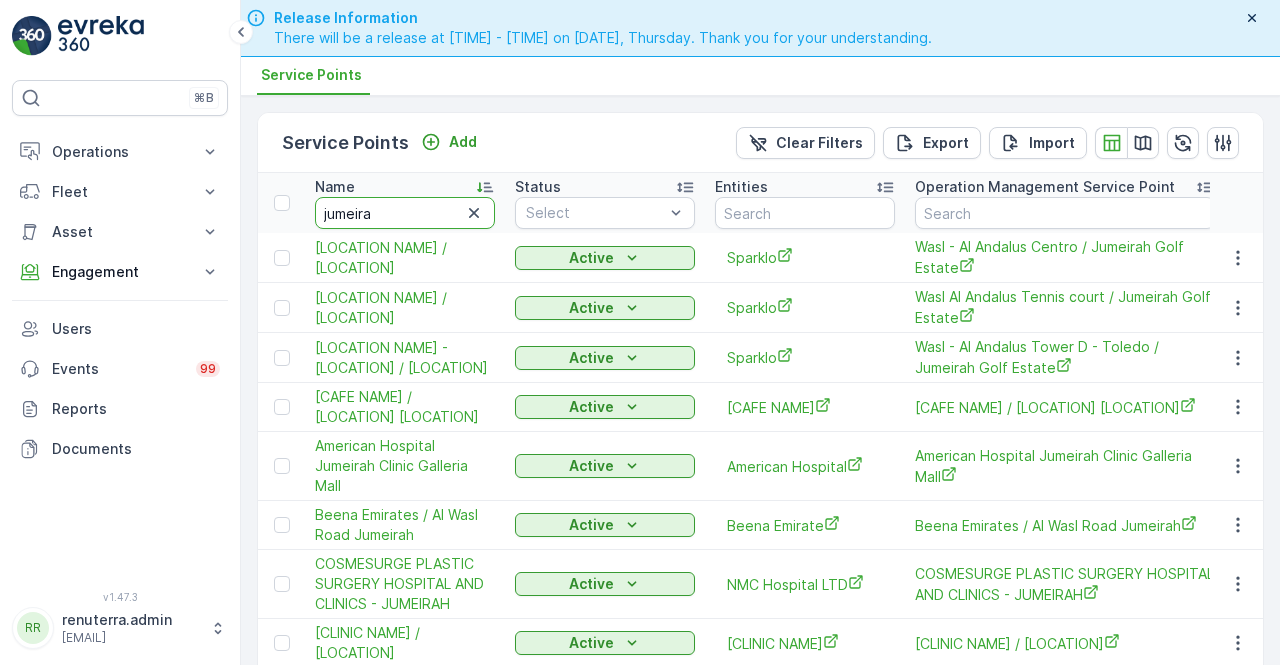 type on "jumeirah" 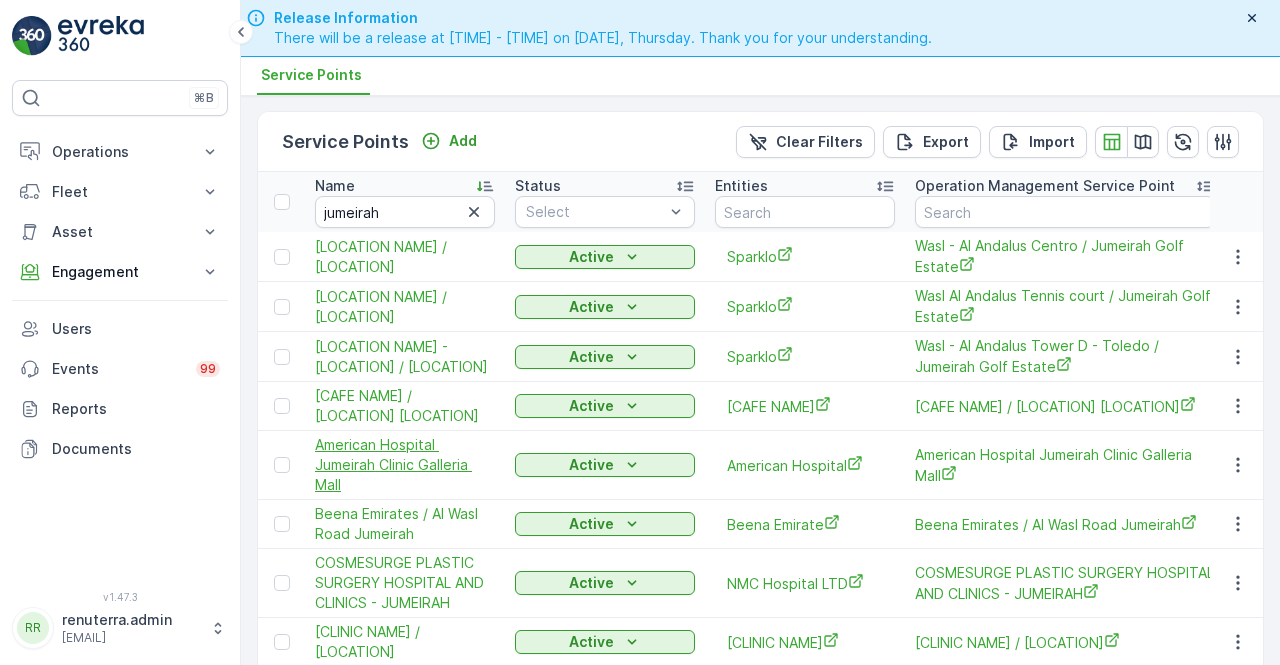 scroll, scrollTop: 0, scrollLeft: 0, axis: both 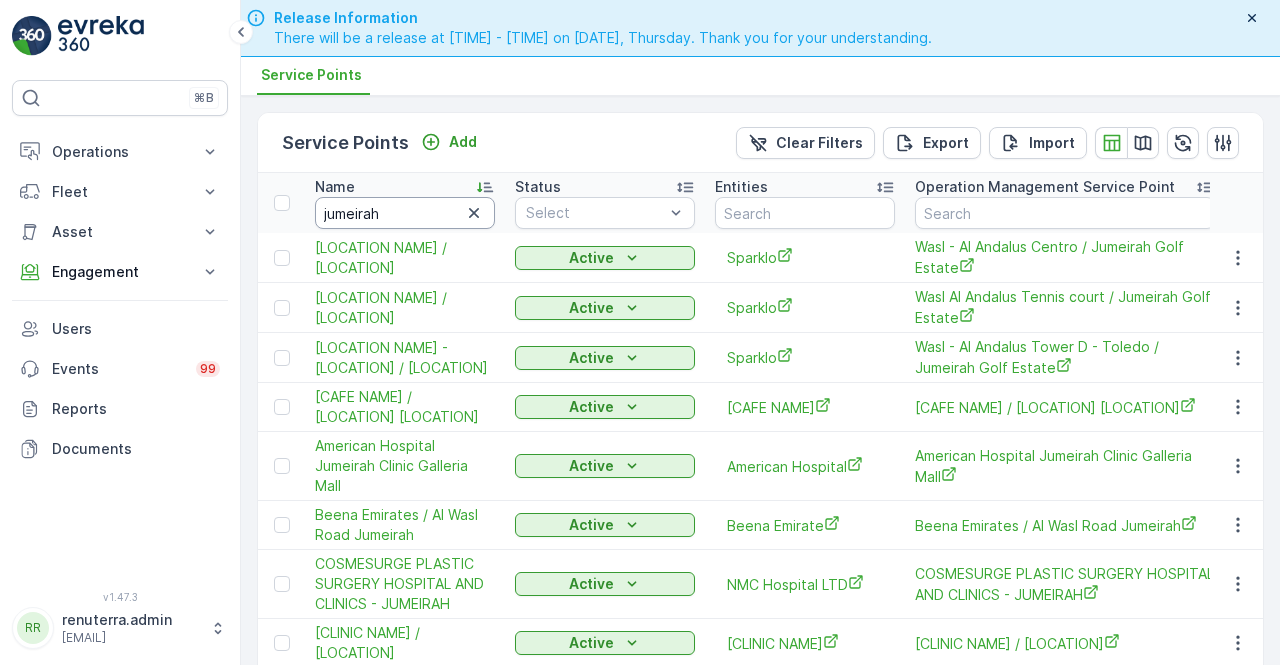 click on "jumeirah" at bounding box center [405, 213] 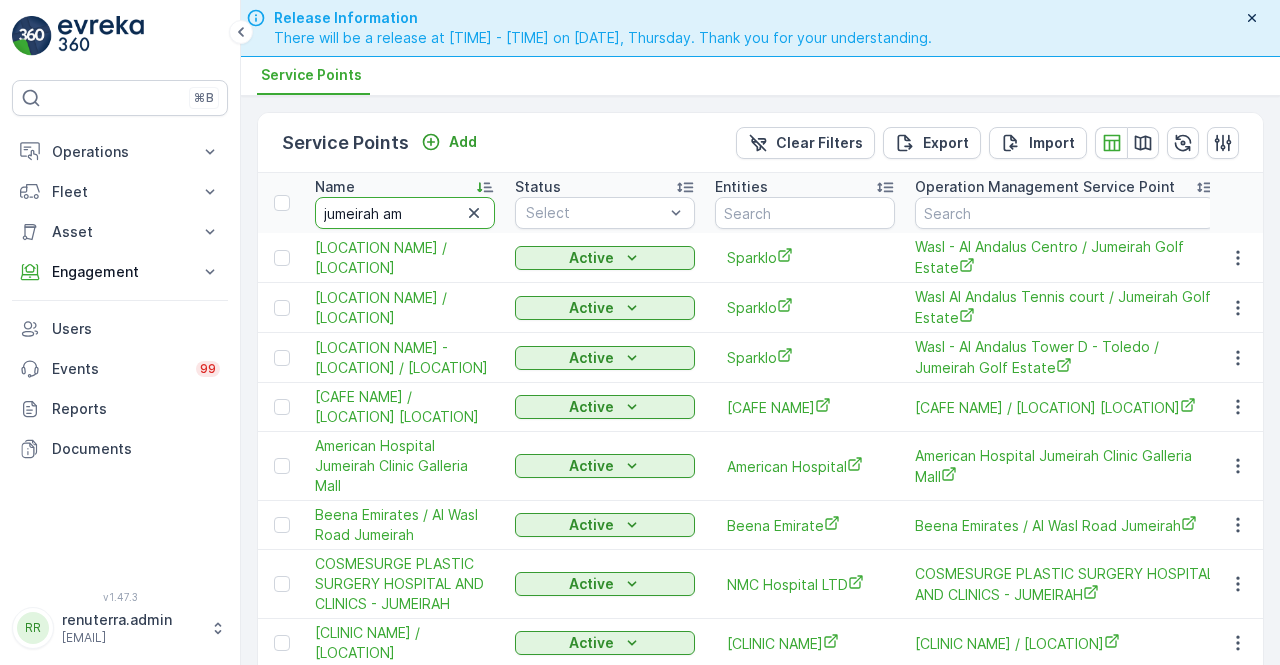 type on "jumeirah ame" 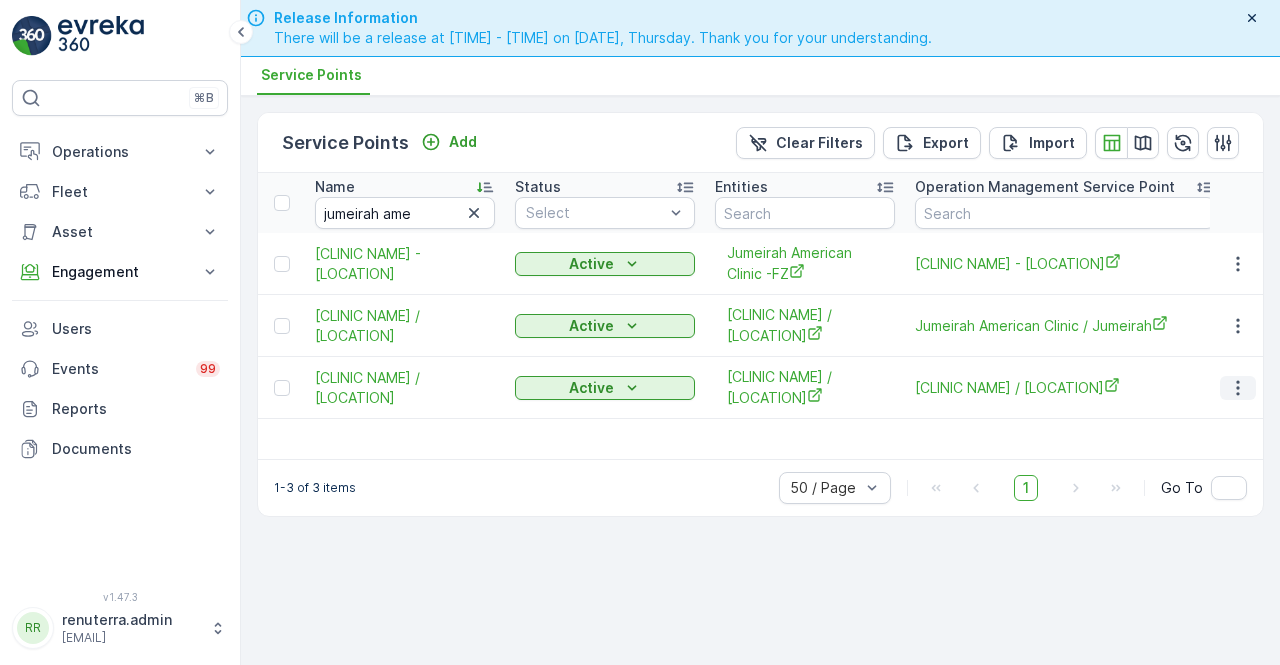 click at bounding box center (1238, 388) 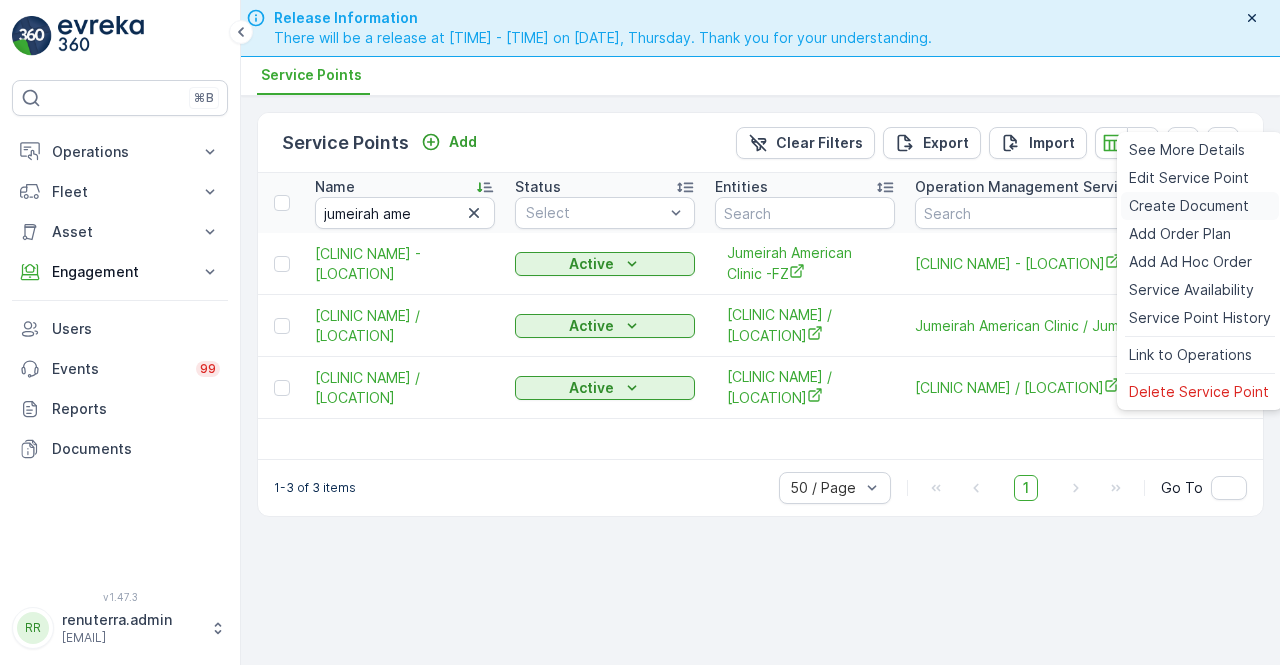click on "Create Document" at bounding box center [1189, 206] 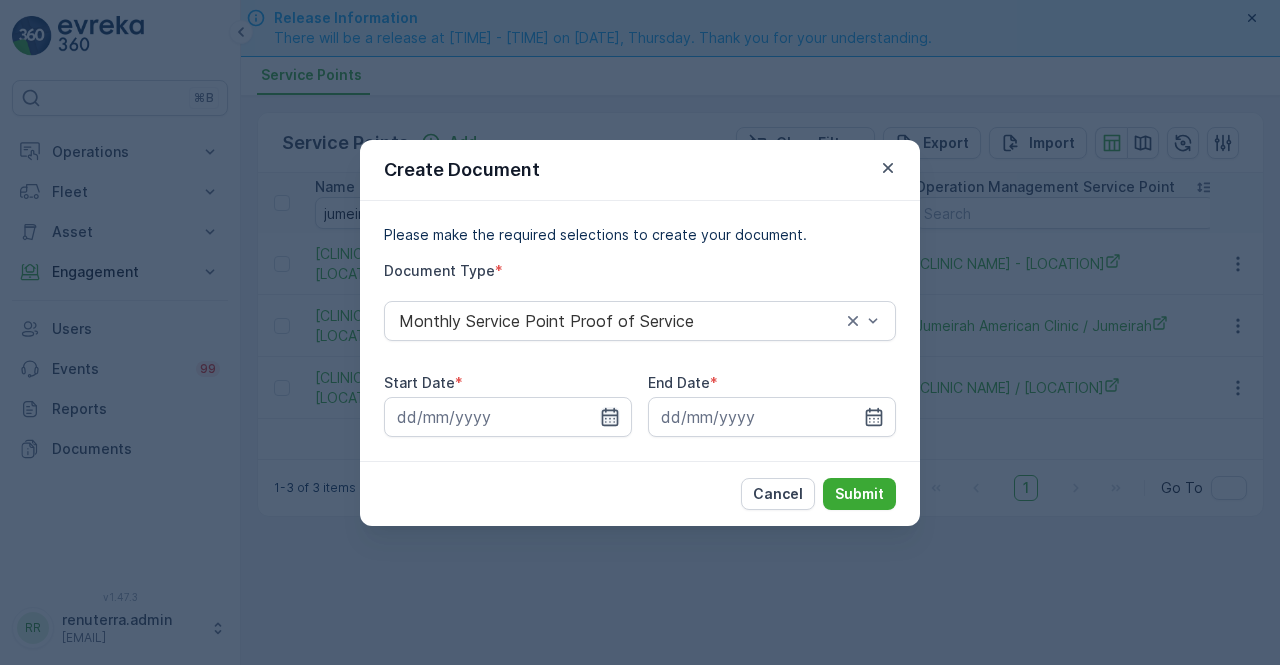 click 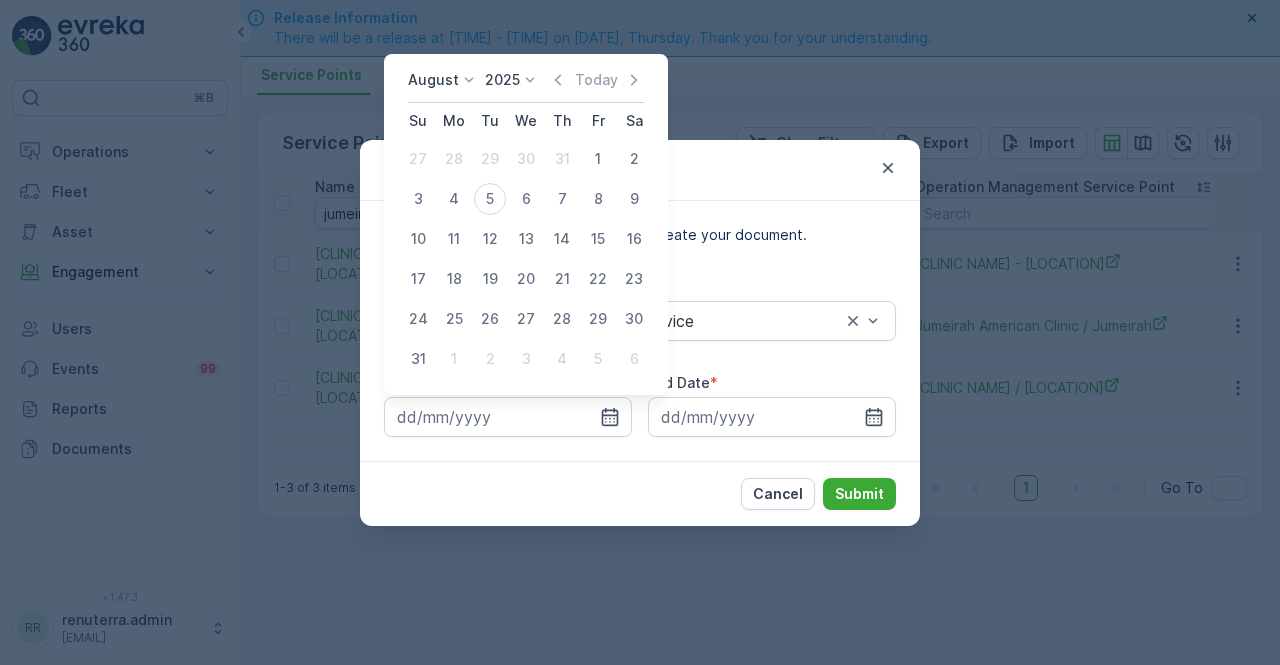 click 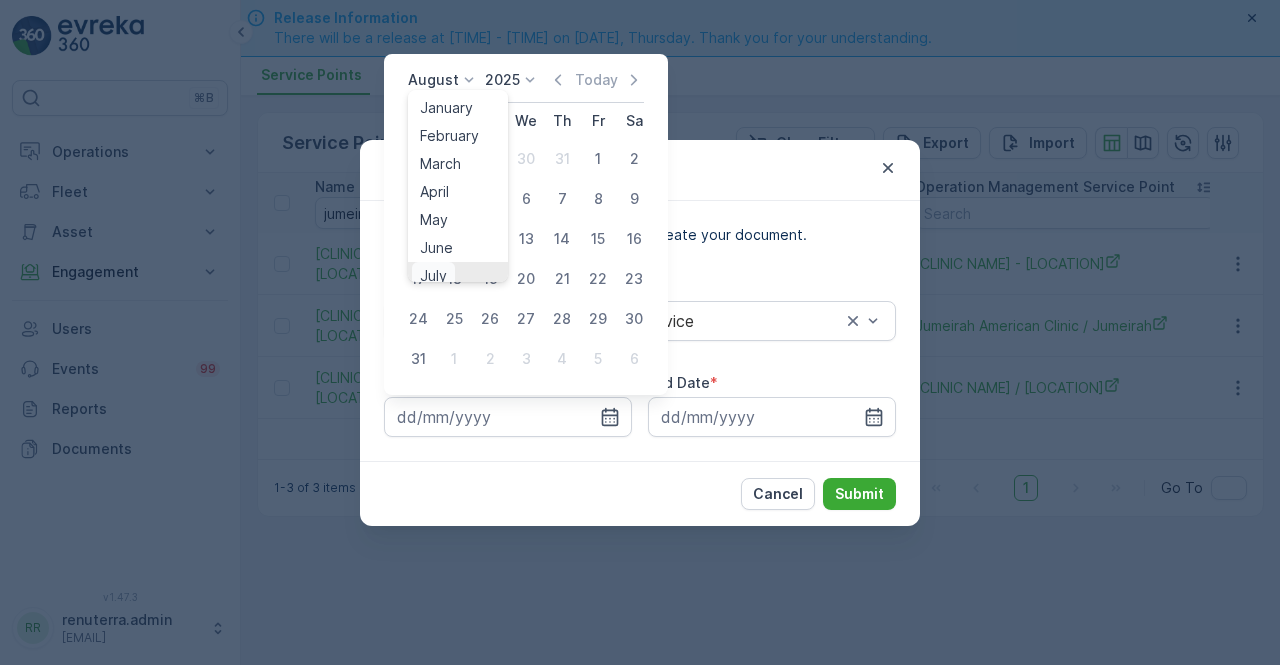 scroll, scrollTop: 8, scrollLeft: 0, axis: vertical 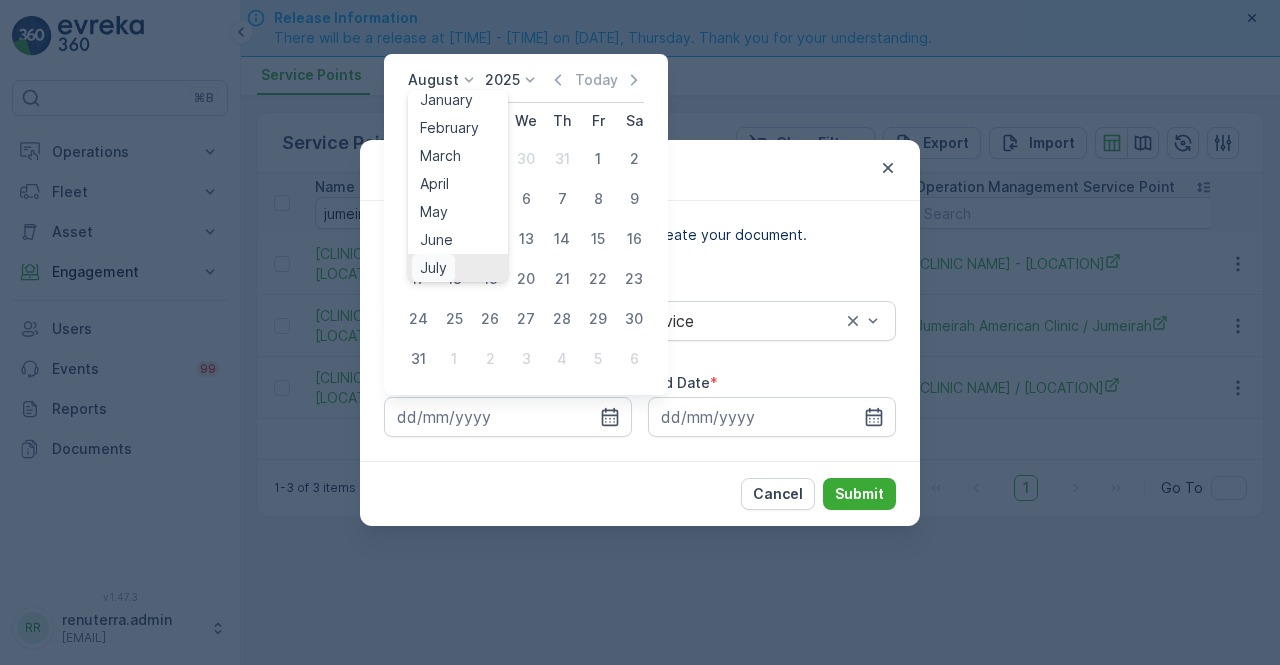 click on "July" at bounding box center [433, 268] 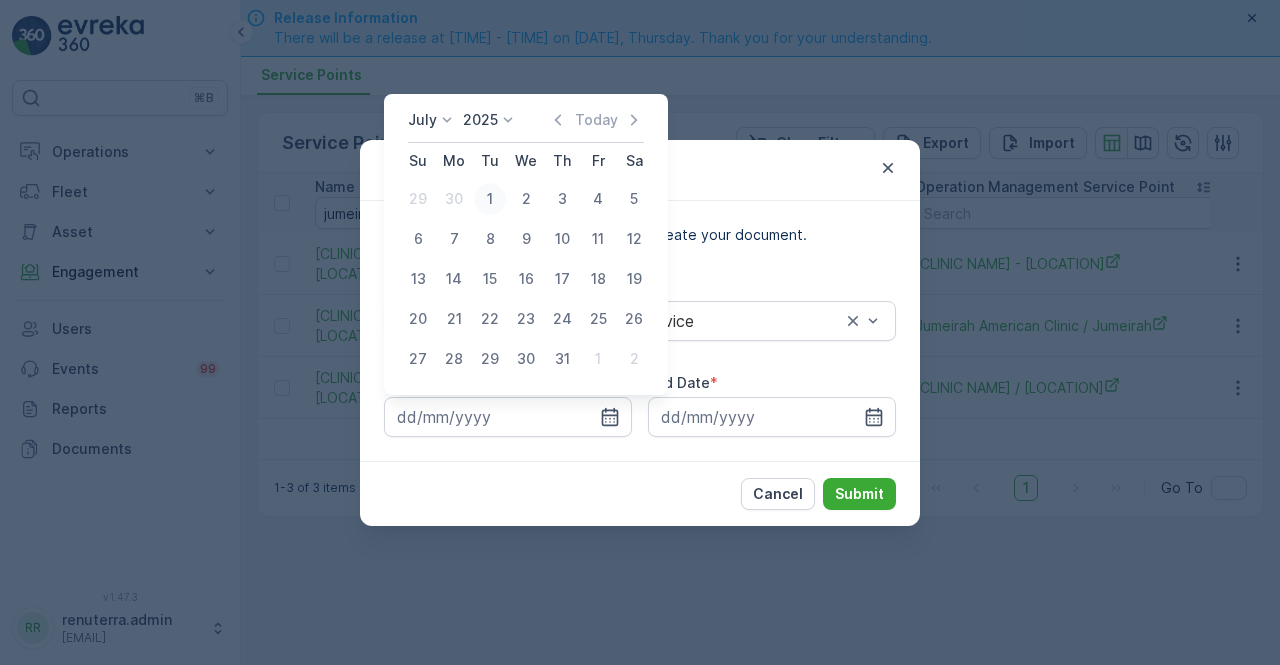 click on "1" at bounding box center (490, 199) 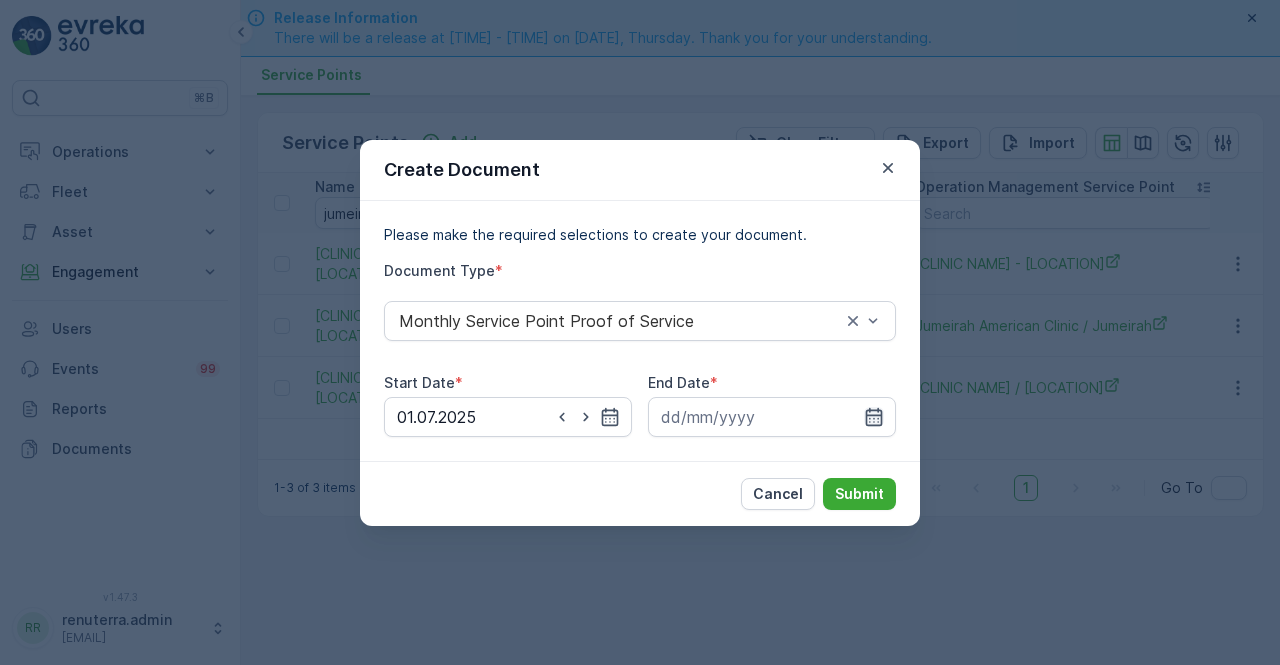 click 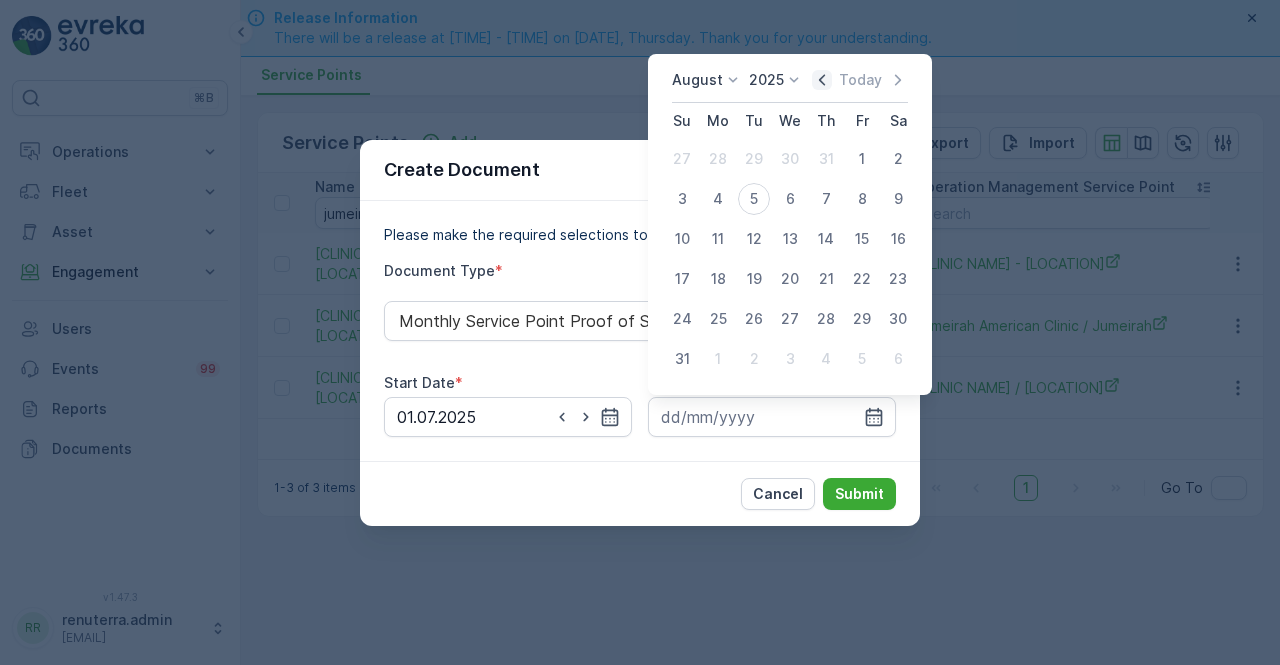 click 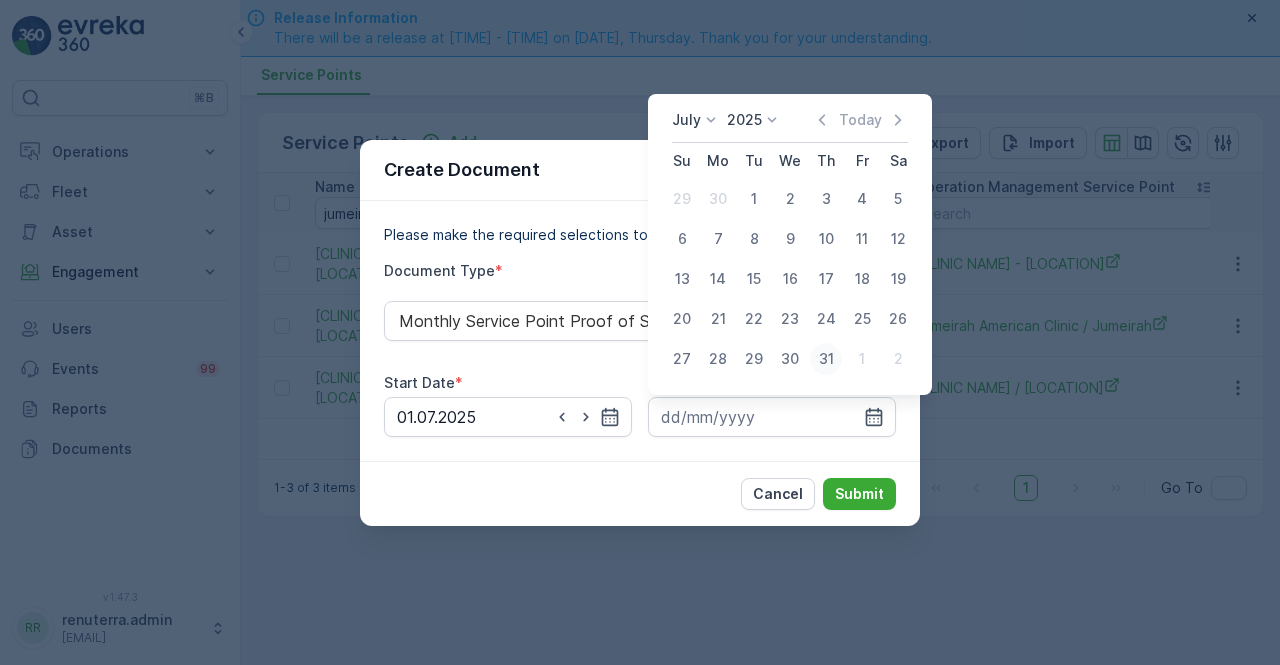 click on "31" at bounding box center (826, 359) 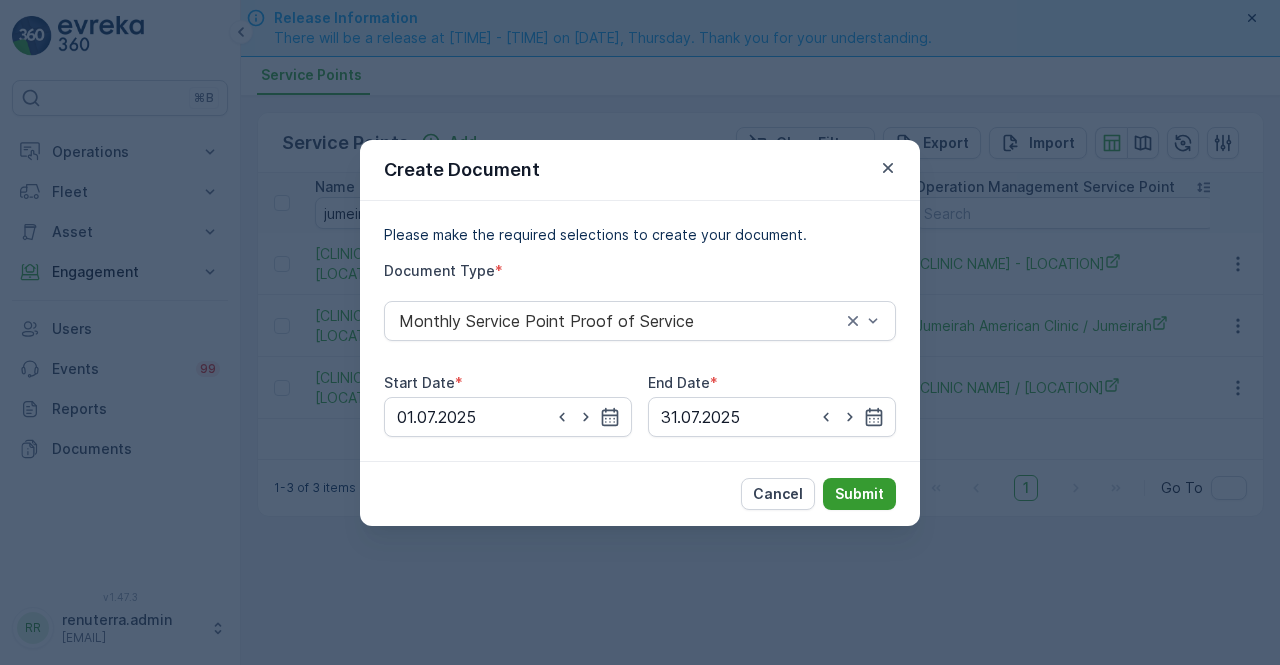 click on "Submit" at bounding box center (859, 494) 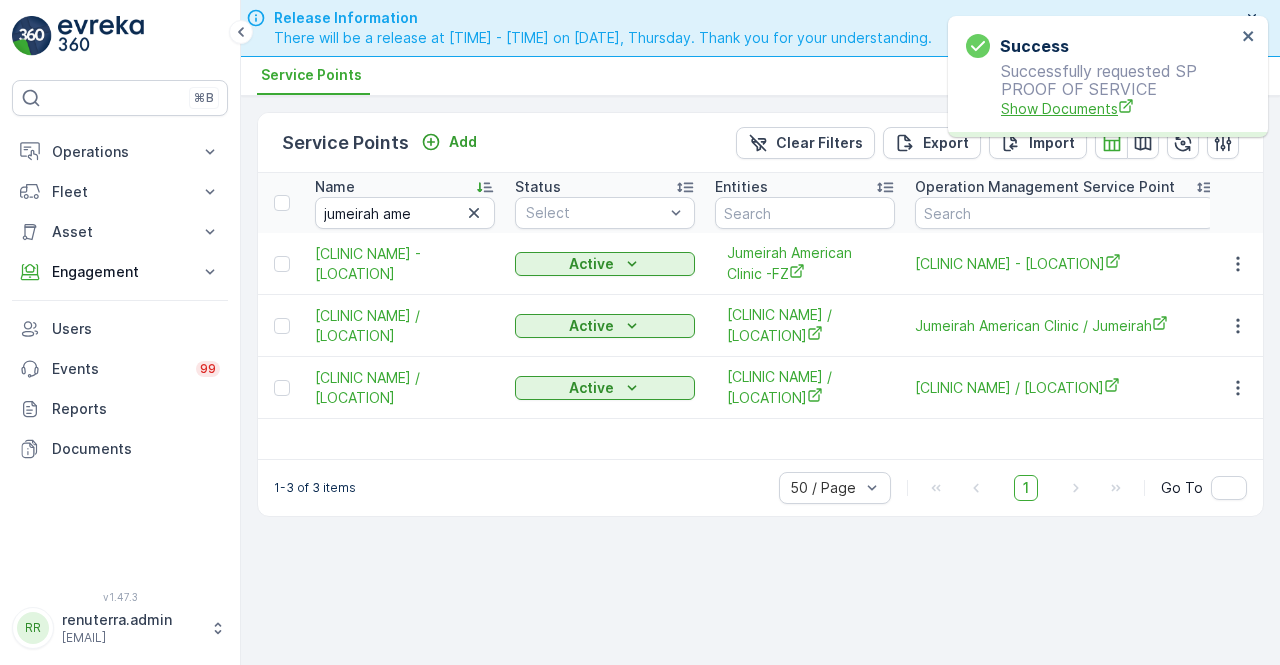 click on "Show Documents" at bounding box center (1118, 108) 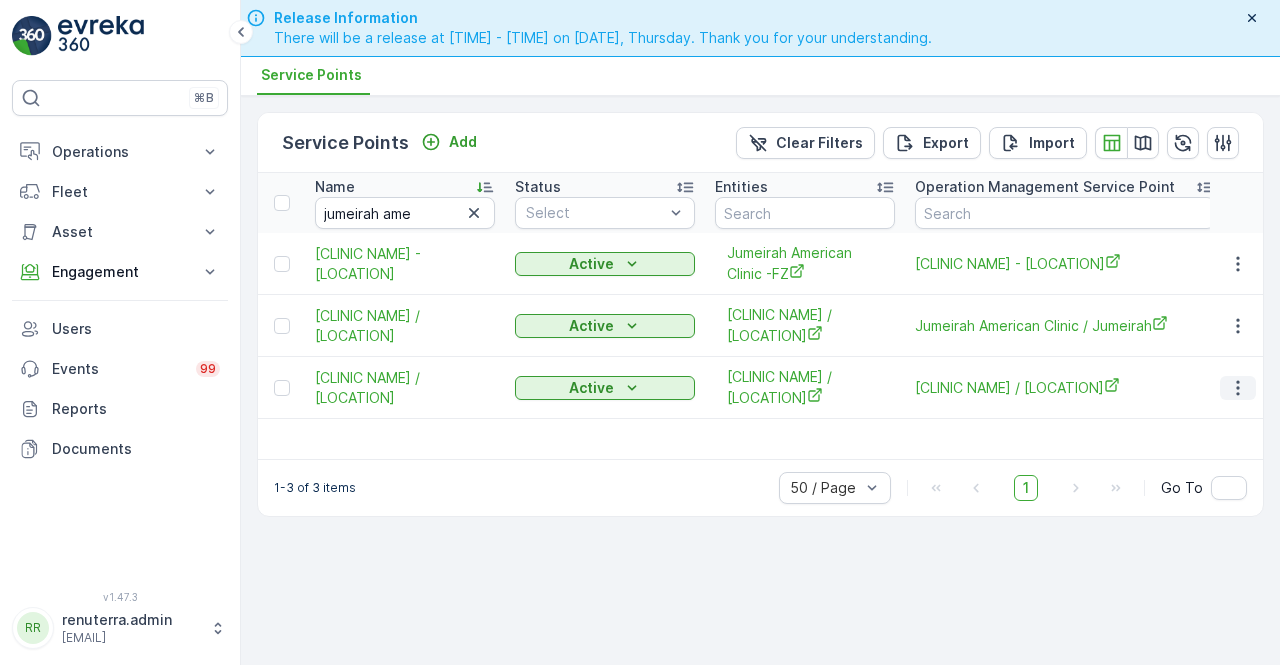 click 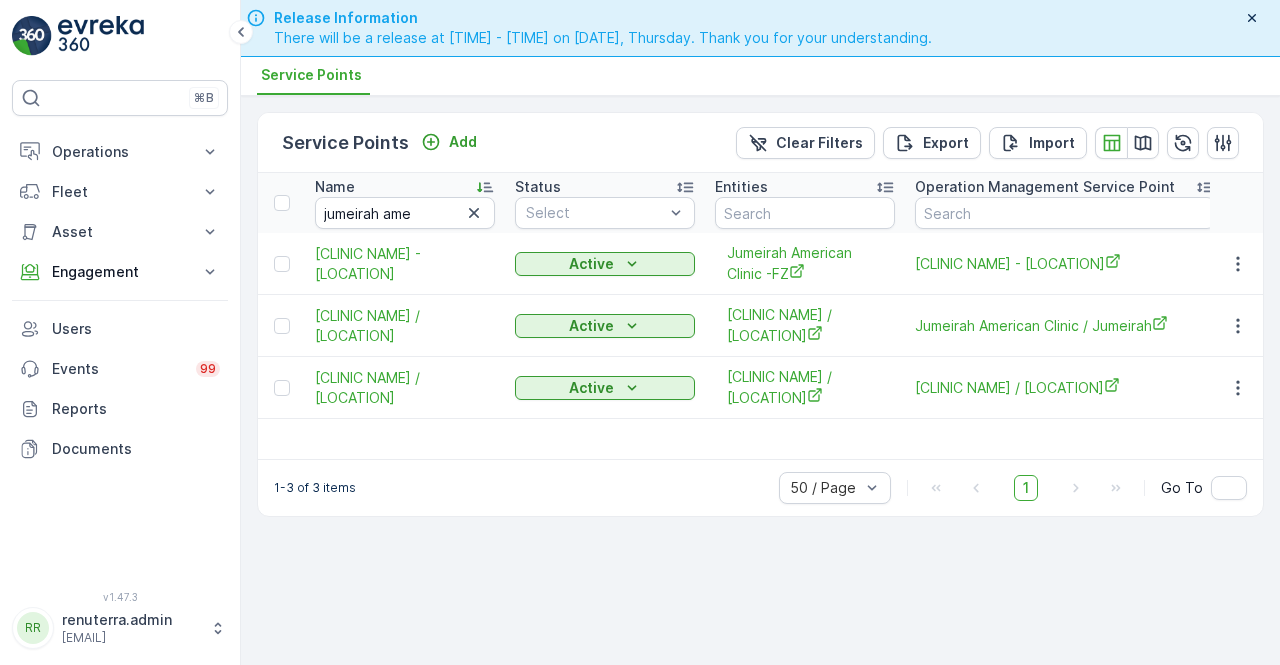 drag, startPoint x: 1148, startPoint y: 456, endPoint x: 1106, endPoint y: 450, distance: 42.426407 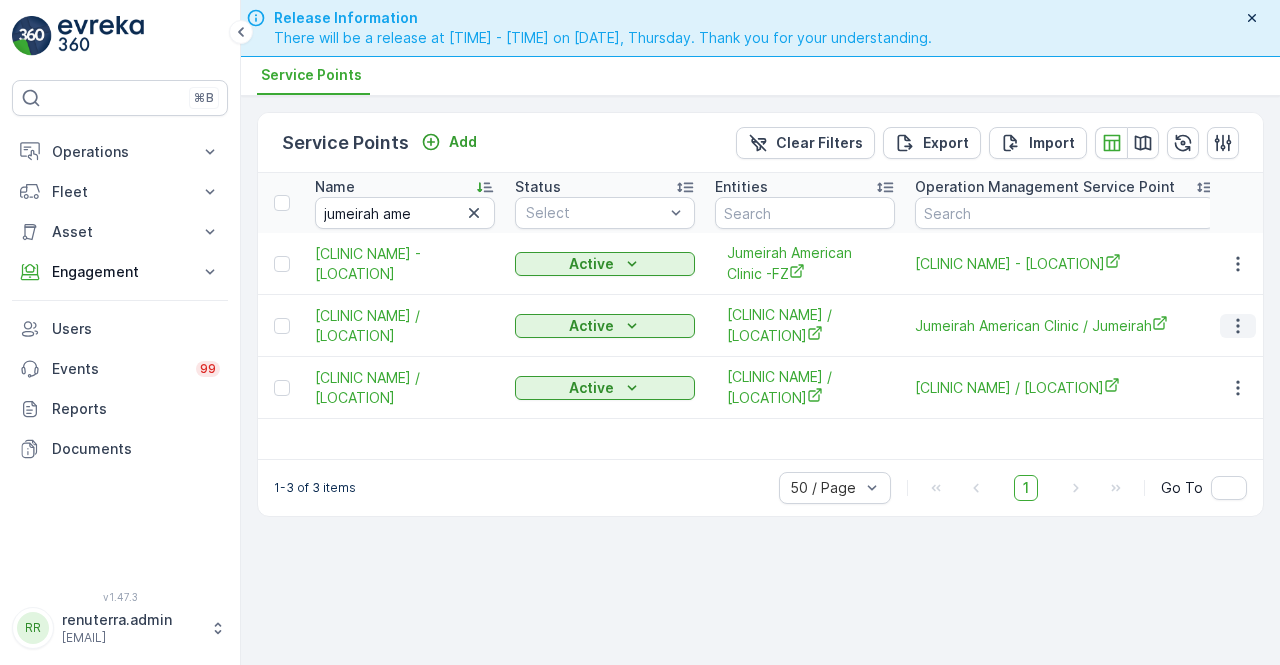 click 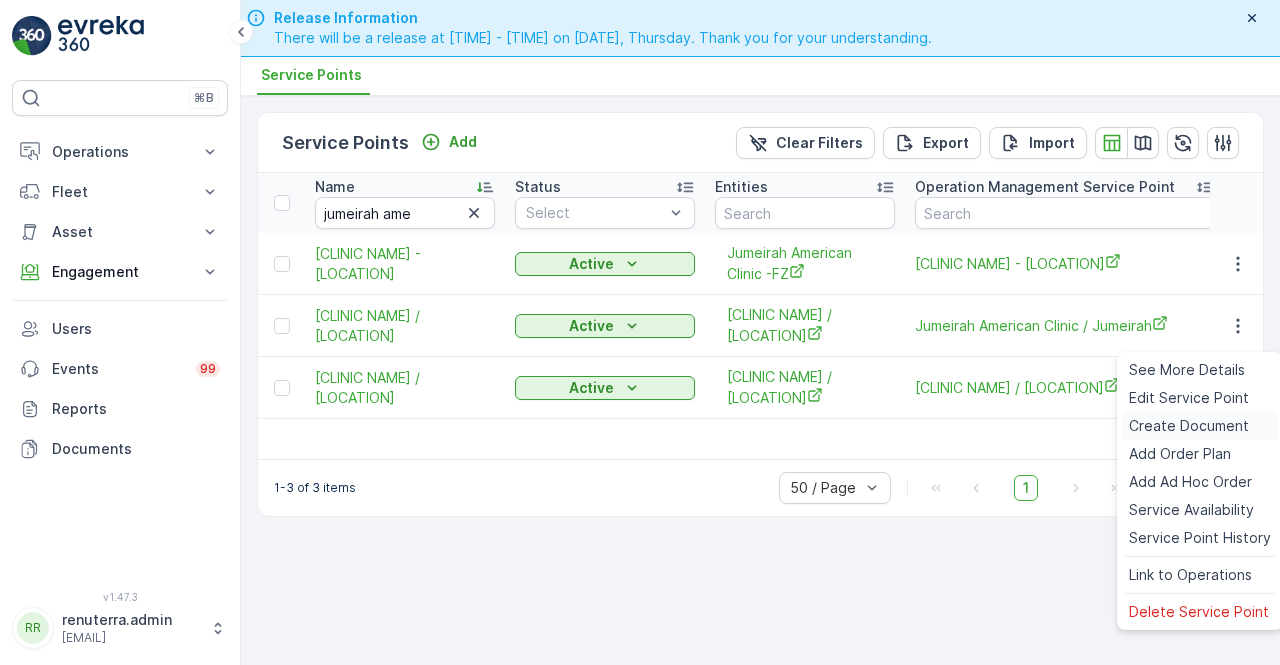 click on "Create Document" at bounding box center [1189, 426] 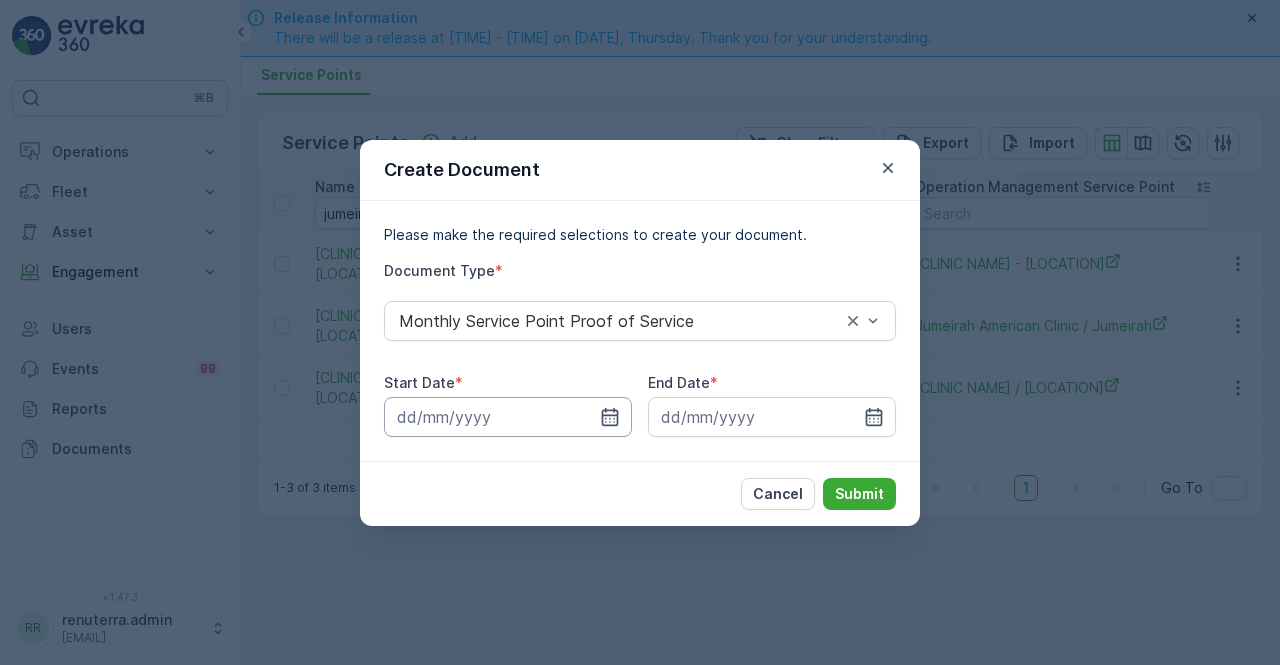drag, startPoint x: 614, startPoint y: 413, endPoint x: 606, endPoint y: 396, distance: 18.788294 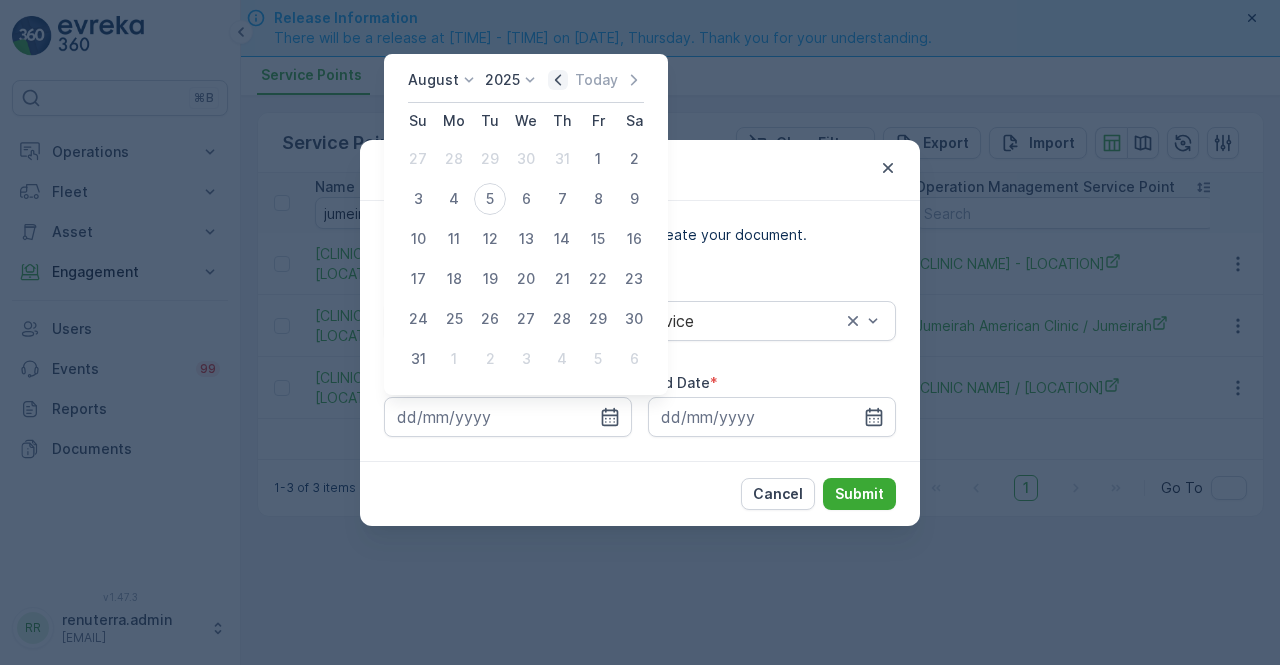 click 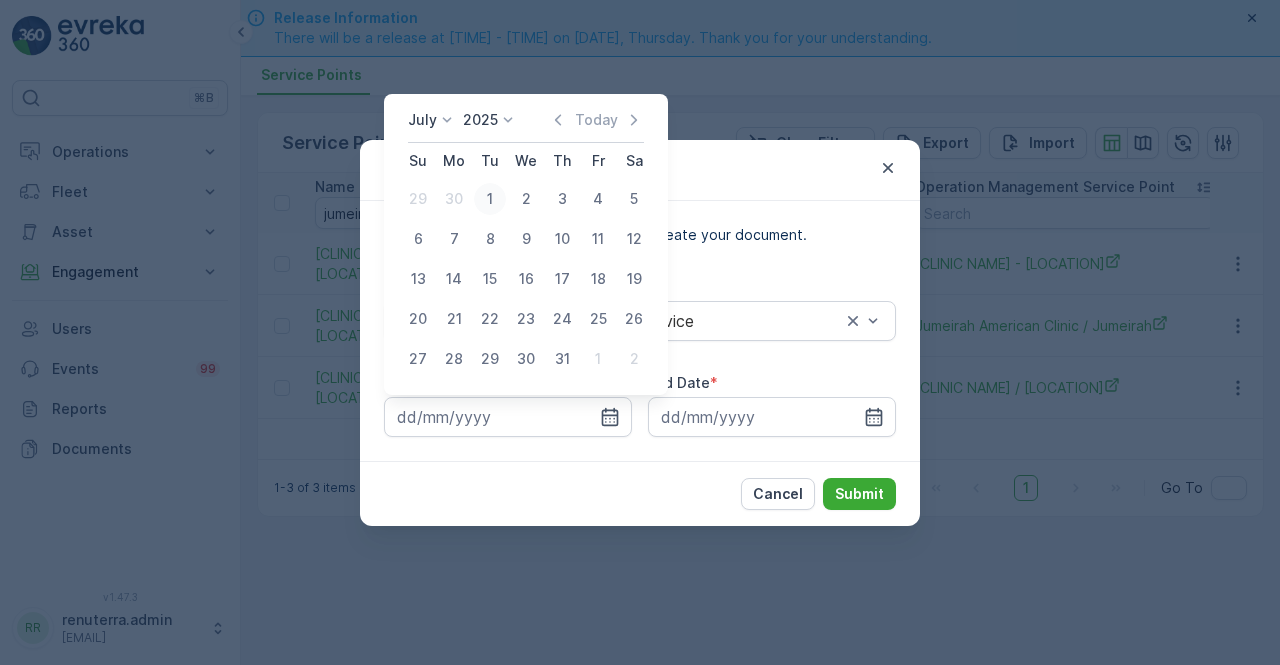 click on "1" at bounding box center [490, 199] 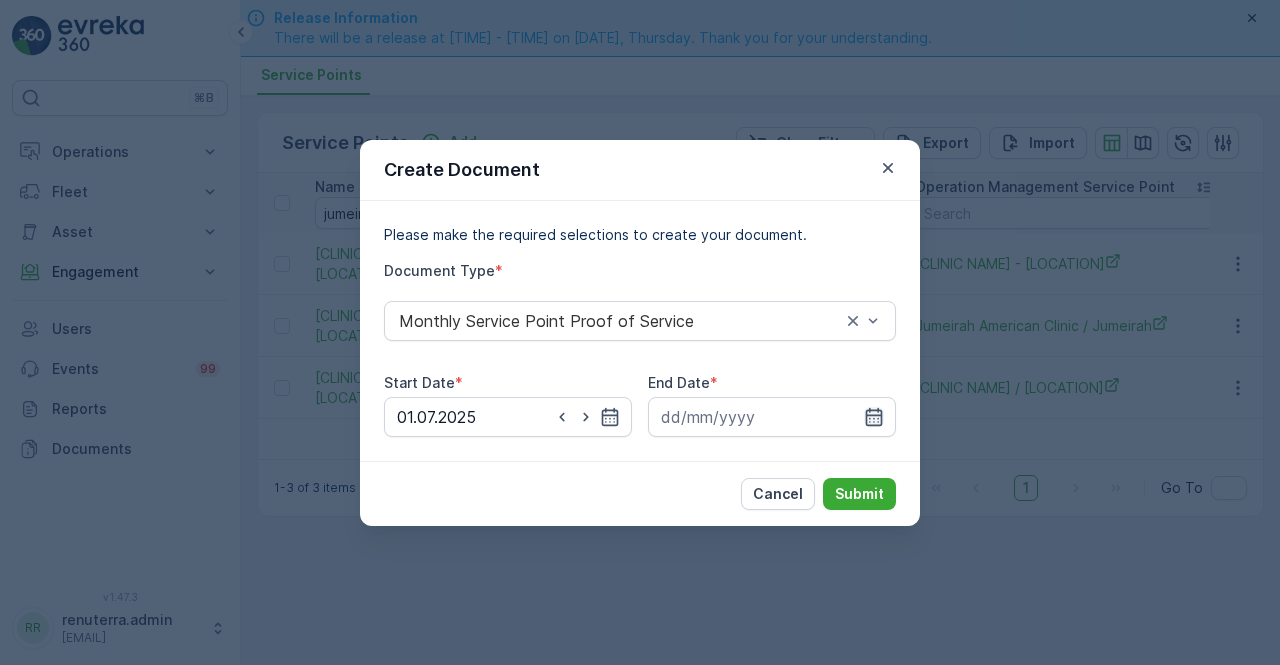 drag, startPoint x: 879, startPoint y: 411, endPoint x: 876, endPoint y: 400, distance: 11.401754 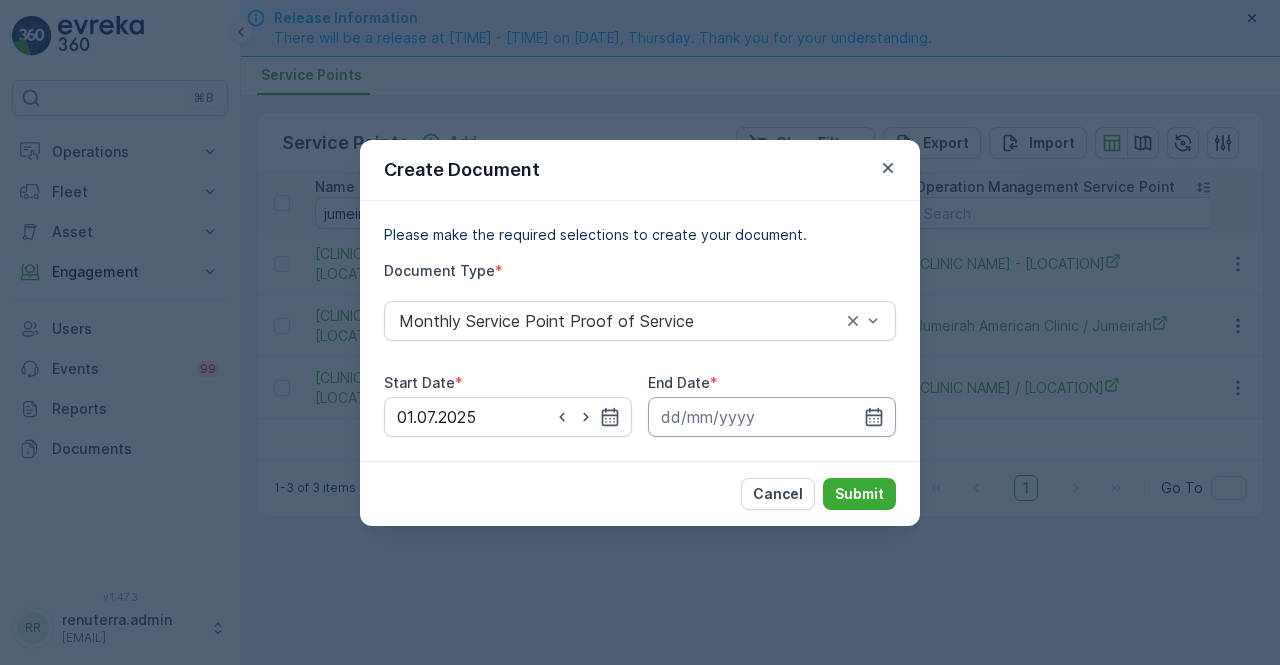 click 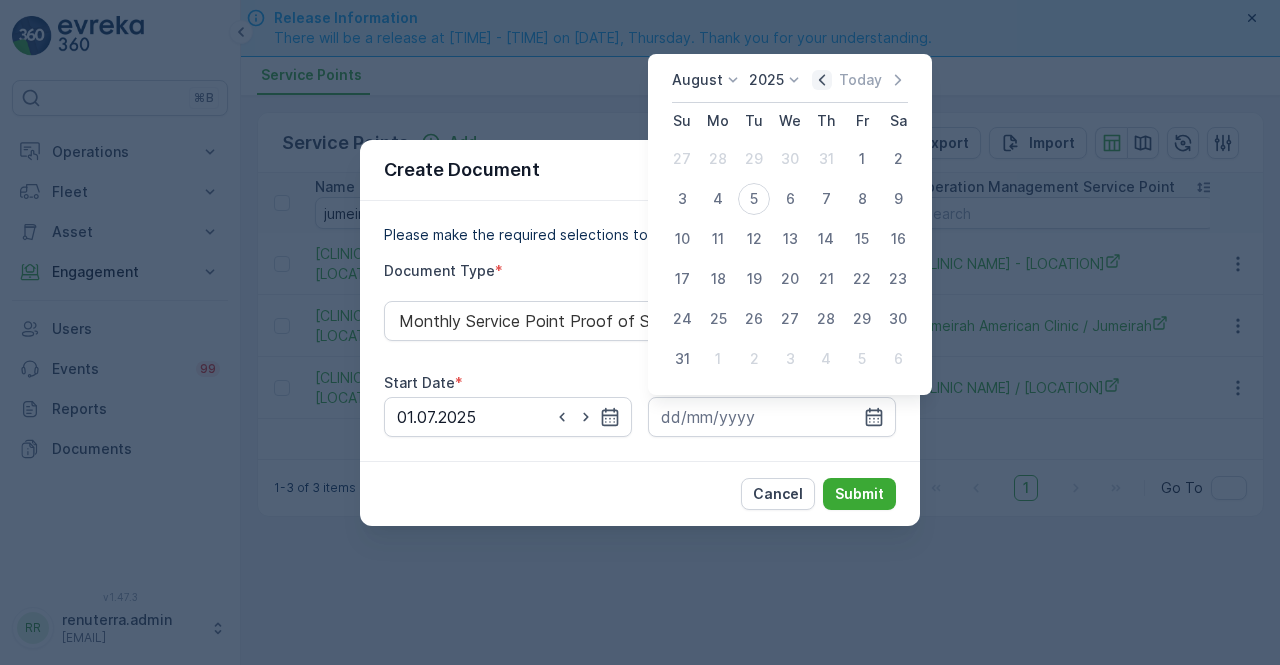 click 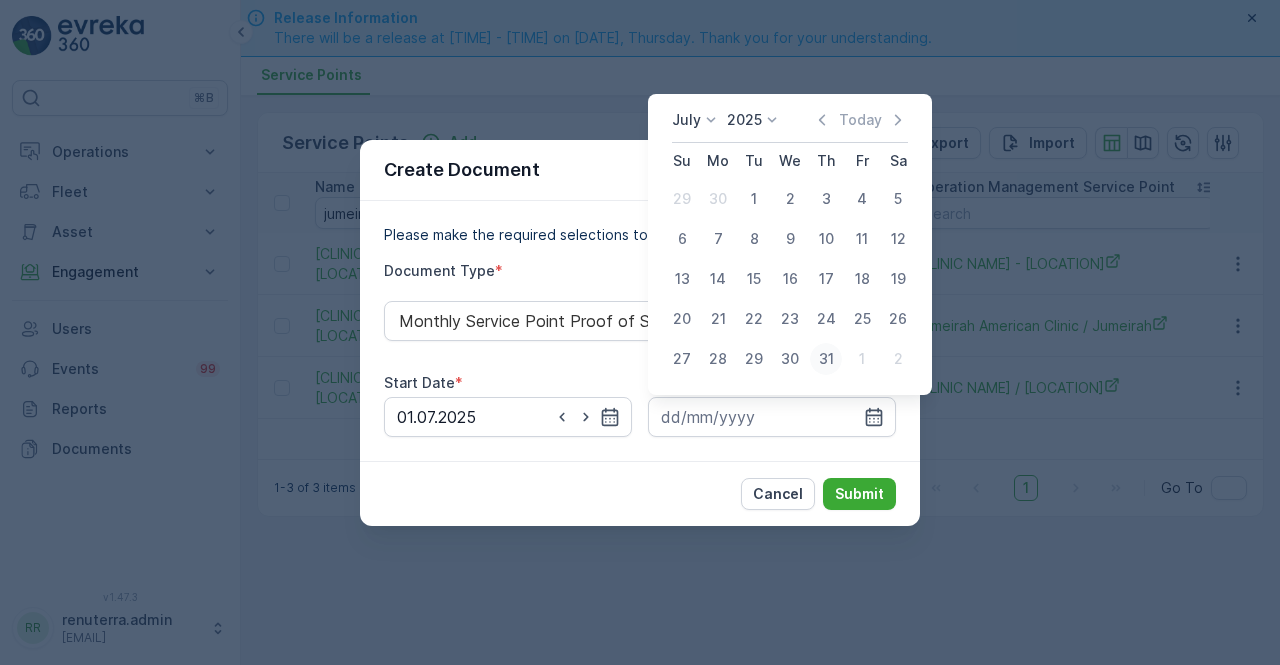 click on "31" at bounding box center [826, 359] 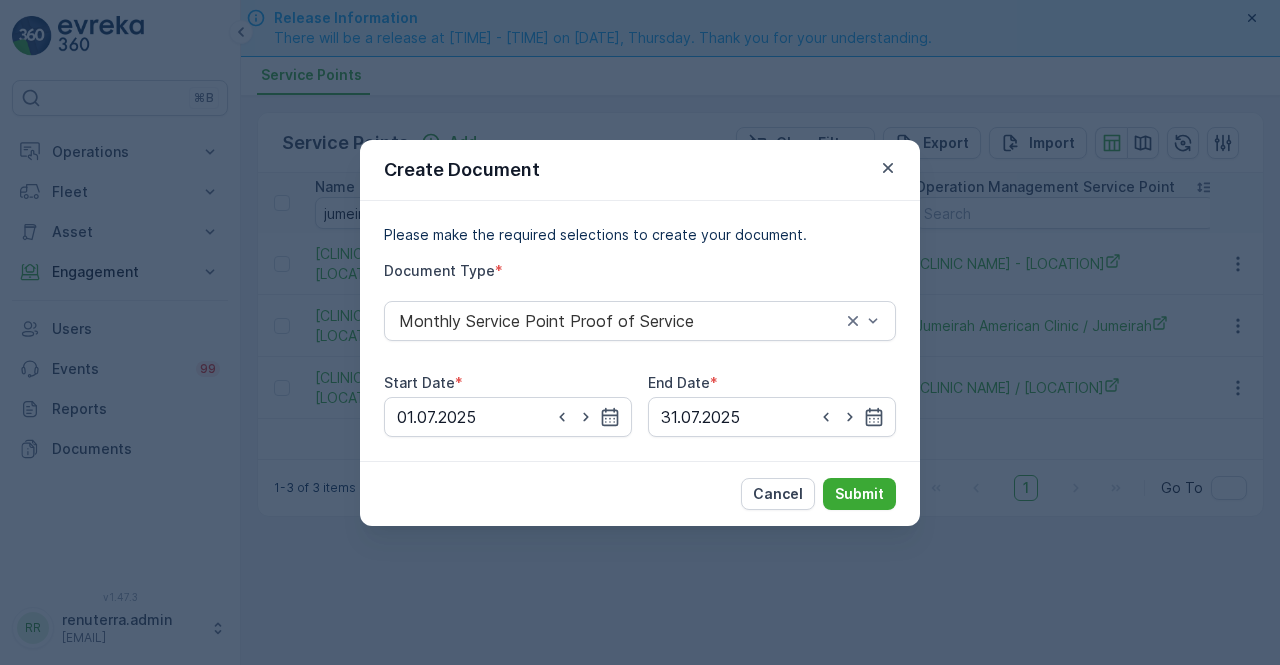 click on "Cancel Submit" at bounding box center [640, 493] 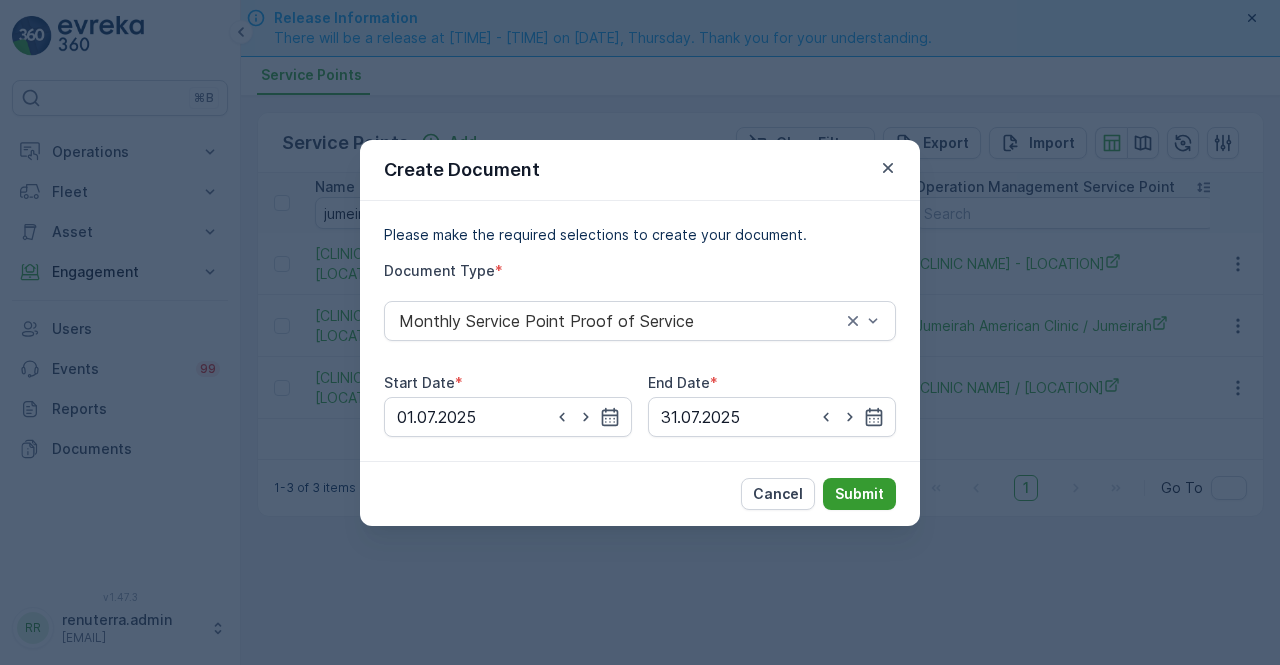 click on "Submit" at bounding box center (859, 494) 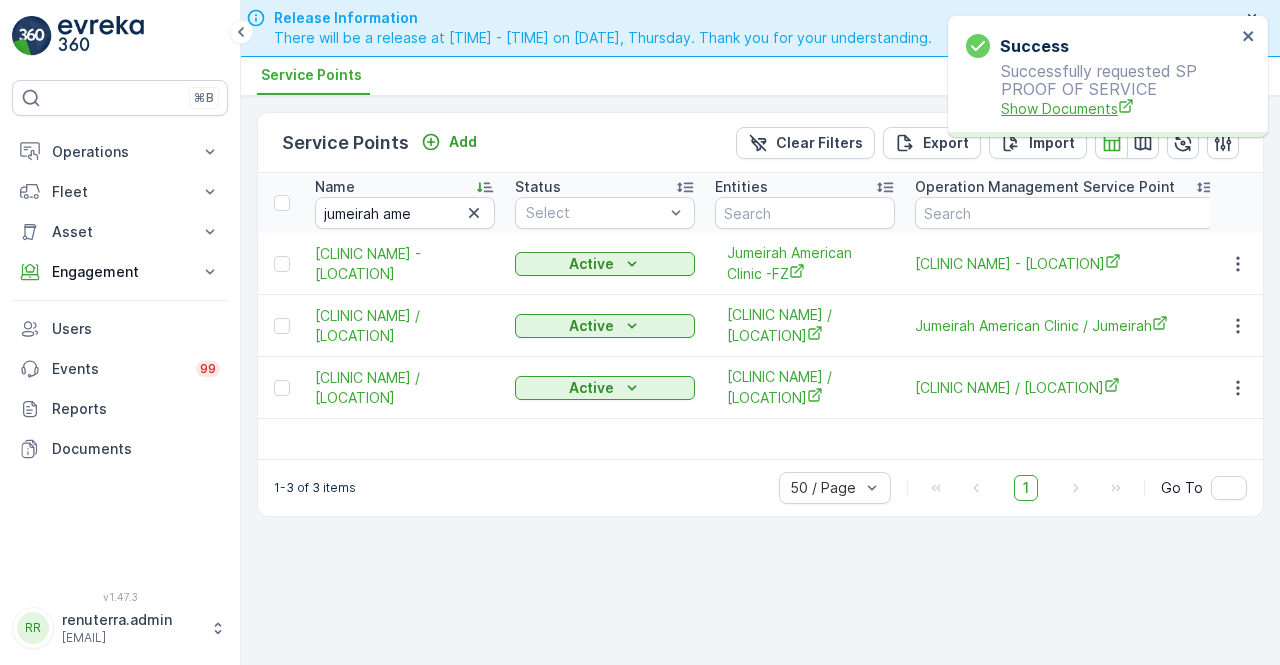 click on "Show Documents" at bounding box center [1118, 108] 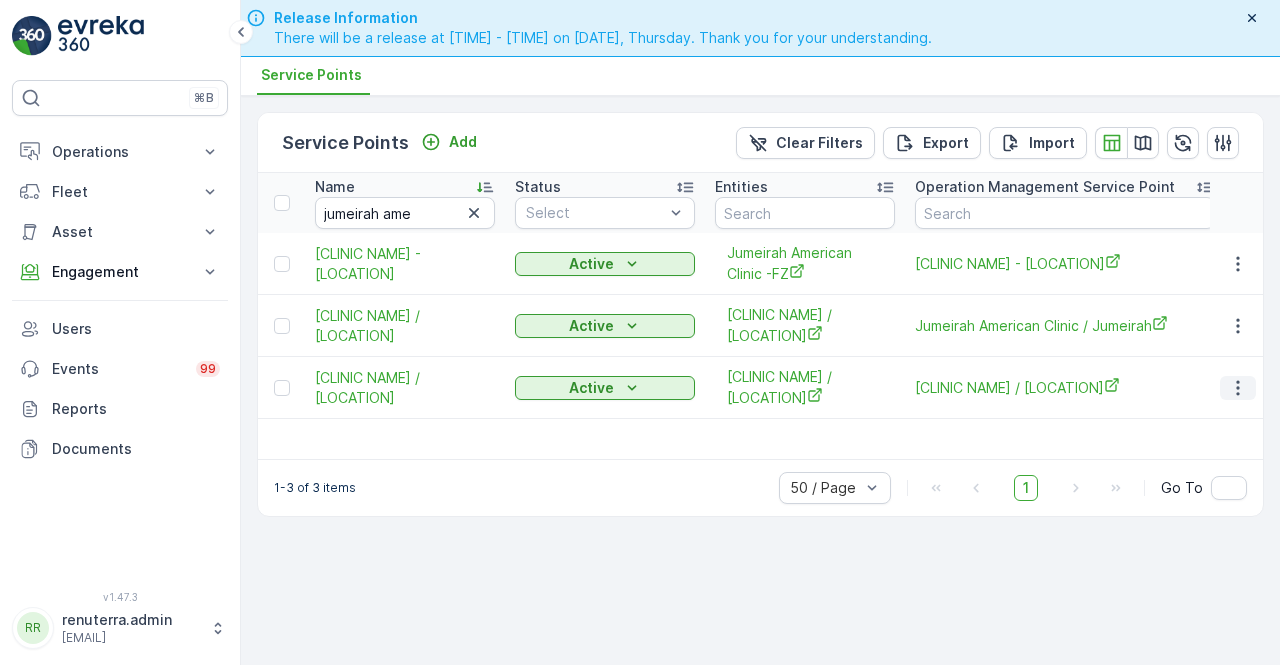 click 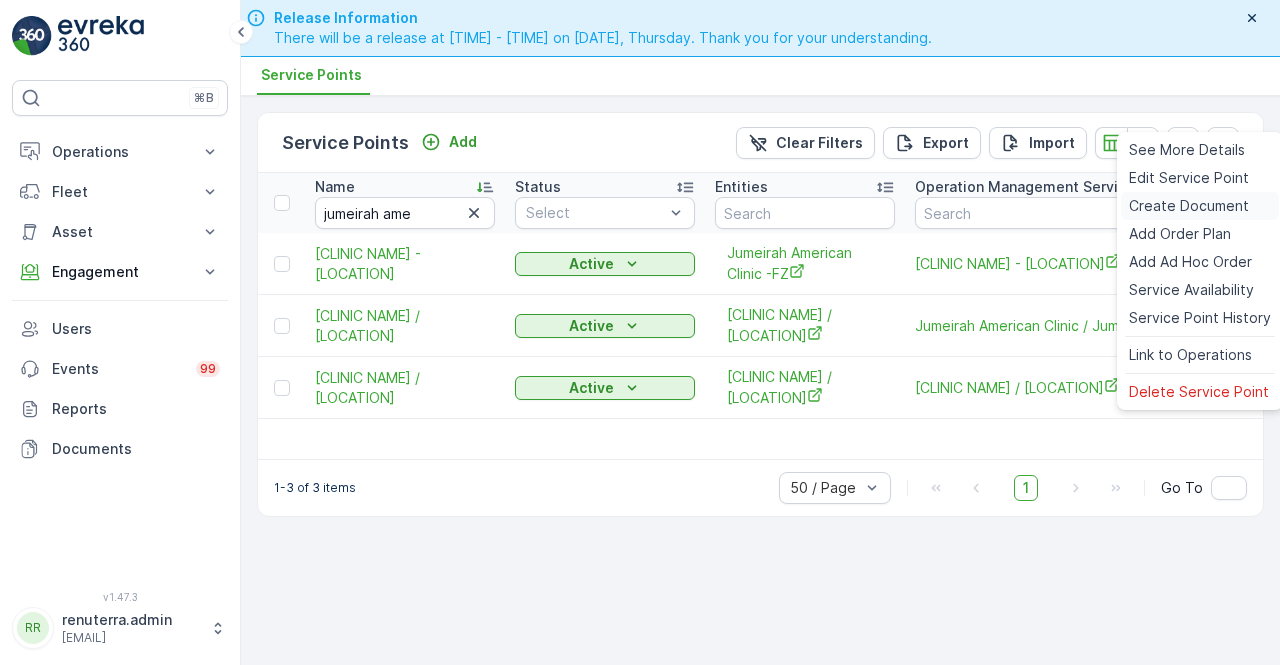 click on "Create Document" at bounding box center [1189, 206] 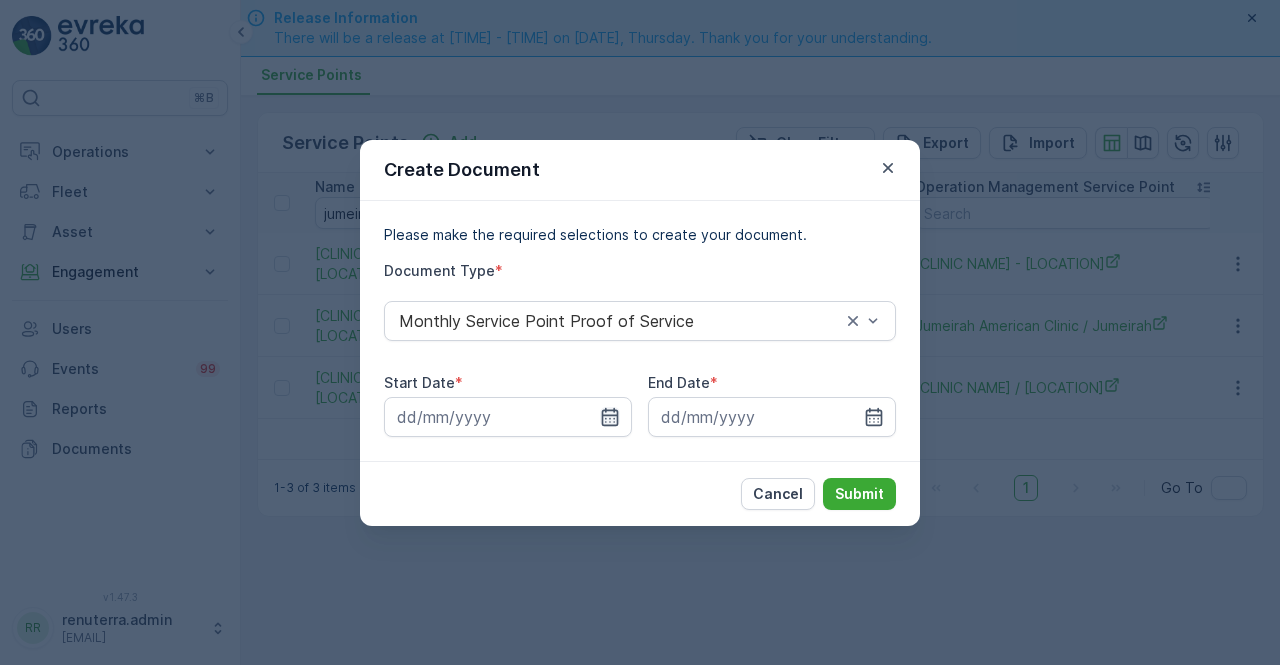 click 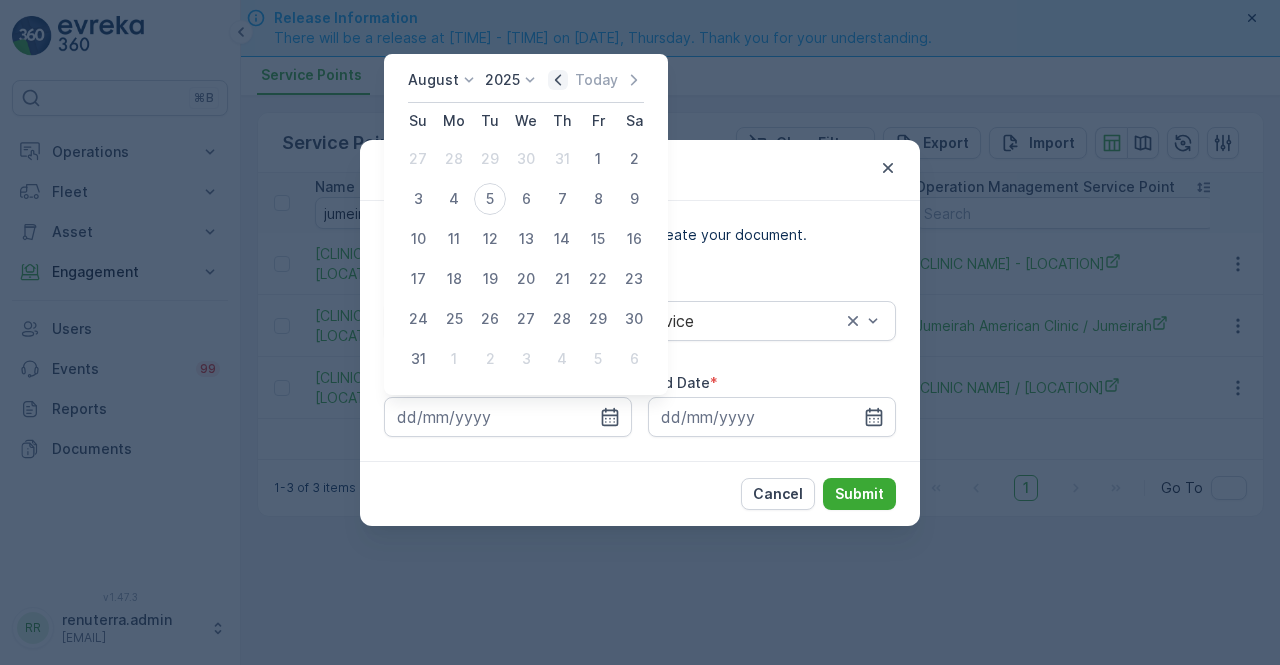 click 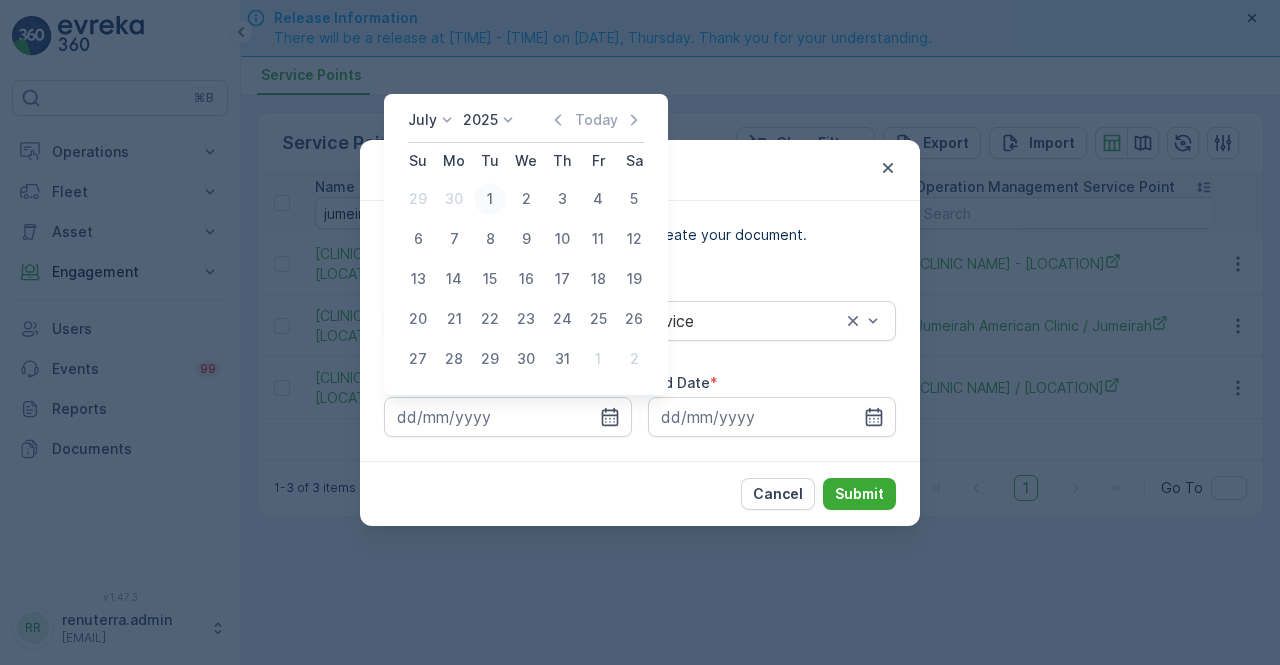 click on "1" at bounding box center [490, 199] 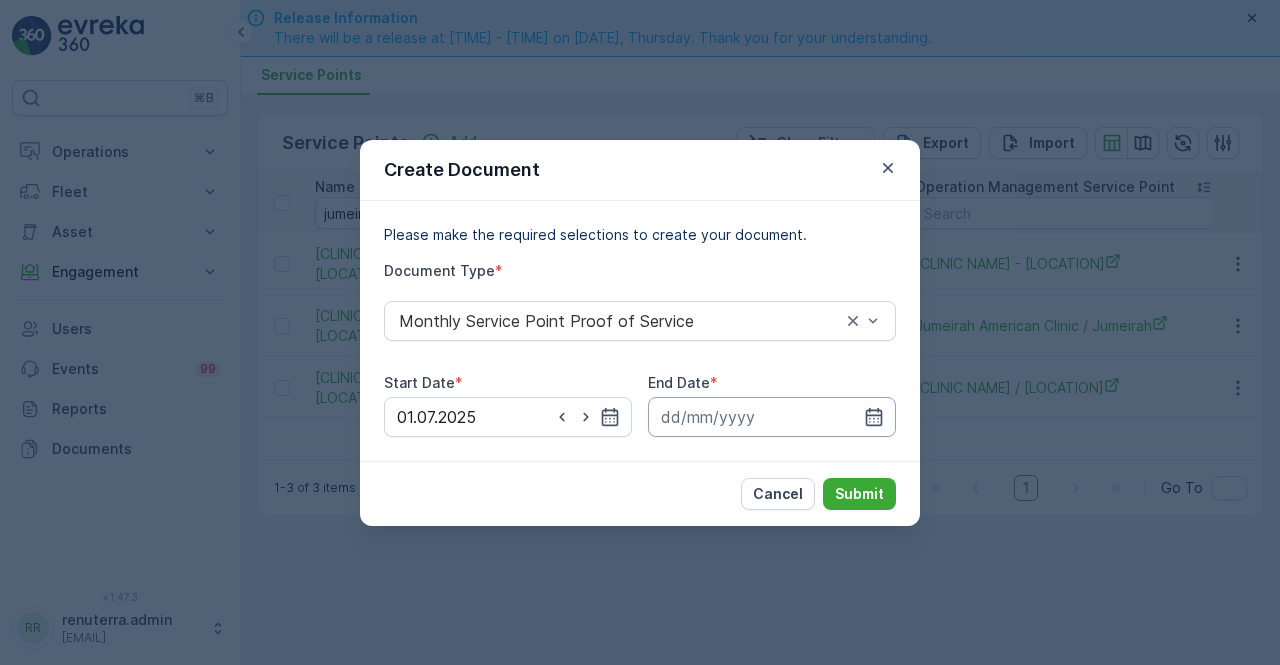 click at bounding box center [772, 417] 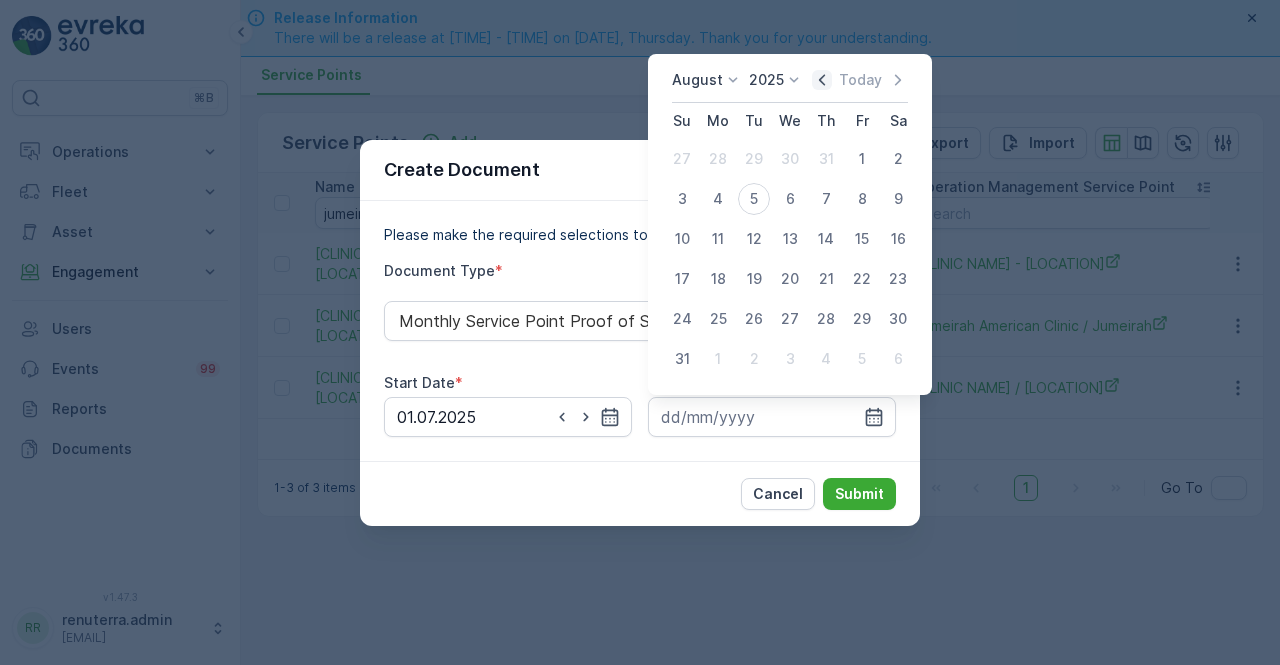 click 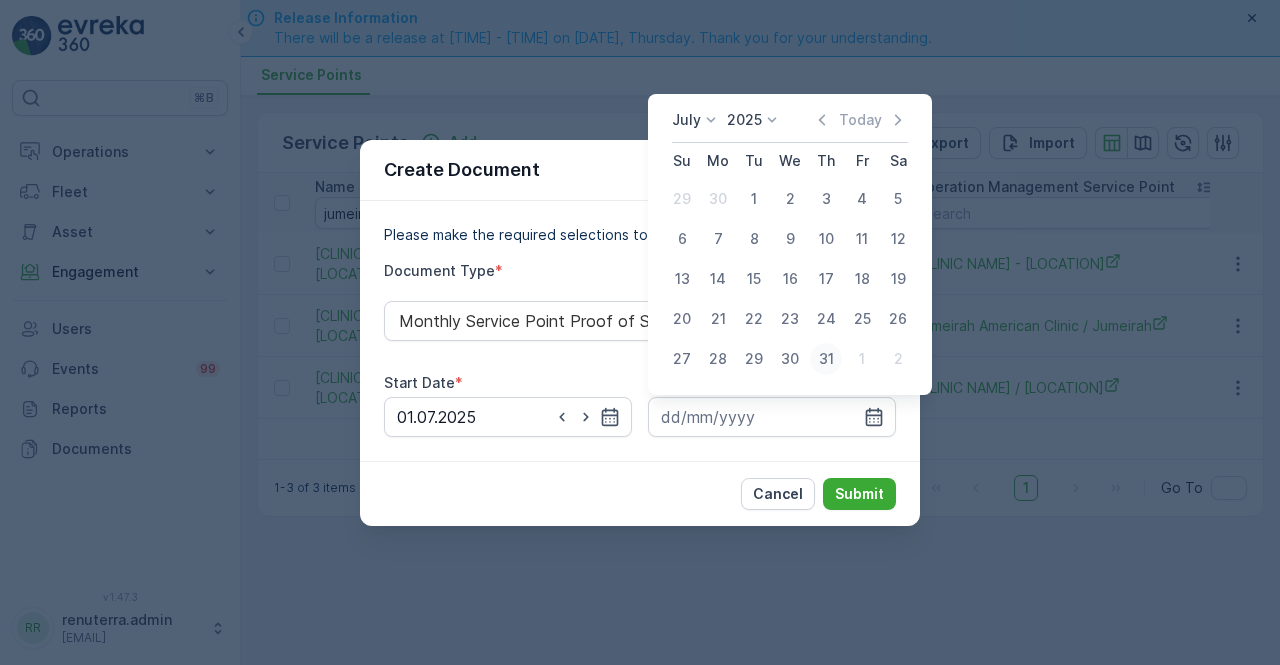 click on "31" at bounding box center [826, 359] 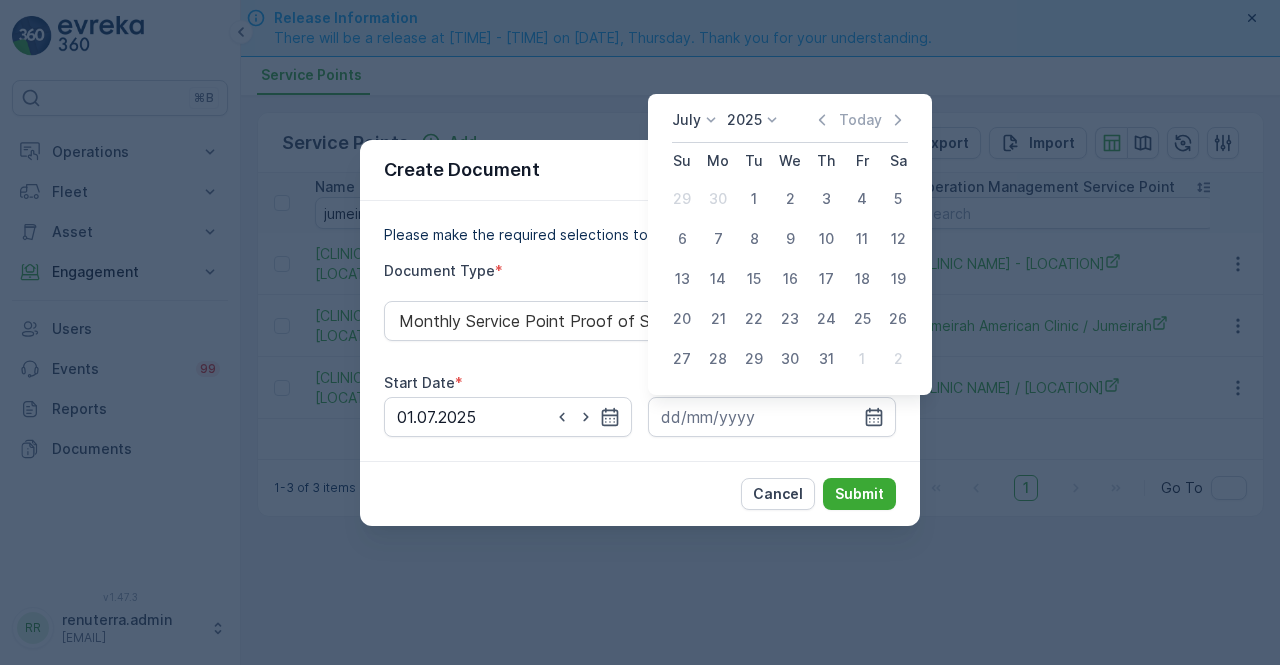 type on "31.07.2025" 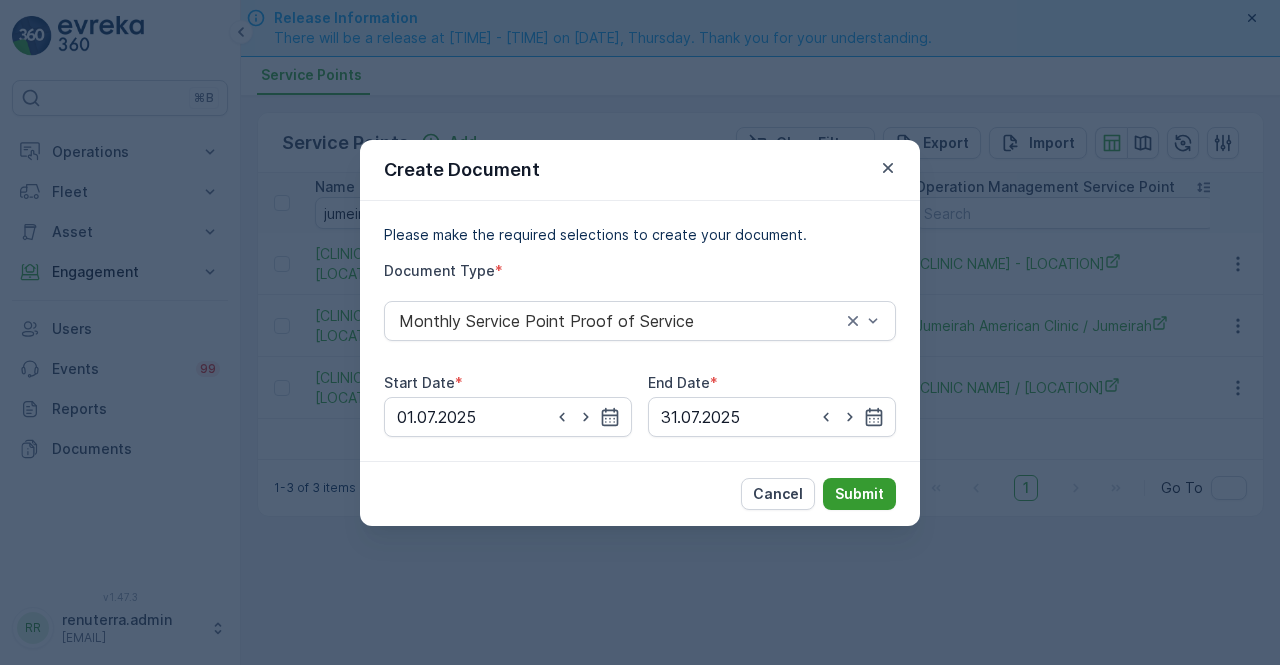 click on "Submit" at bounding box center (859, 494) 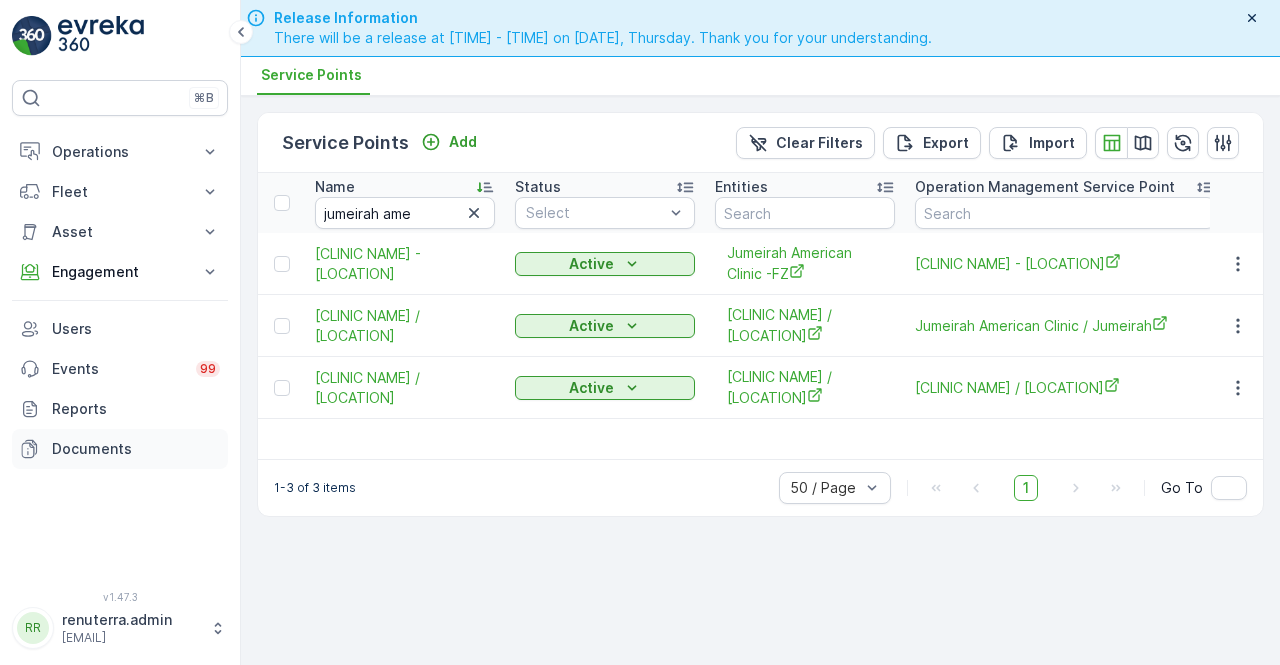click on "Documents" at bounding box center [136, 449] 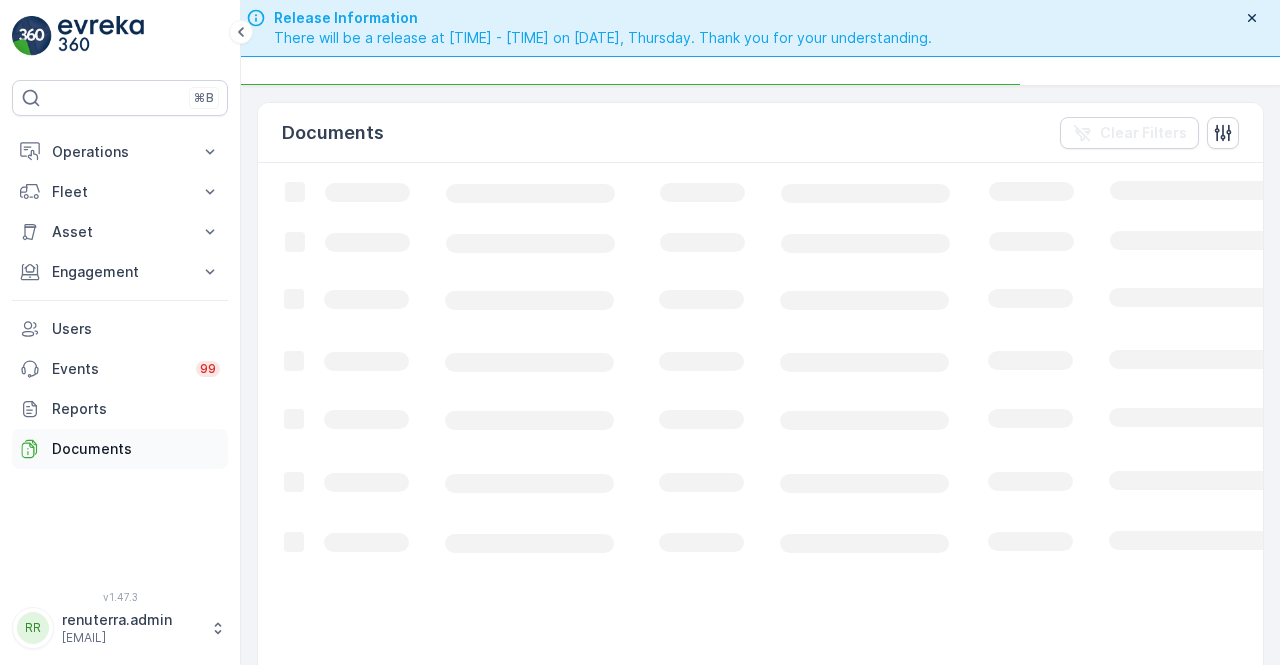 scroll, scrollTop: 0, scrollLeft: 0, axis: both 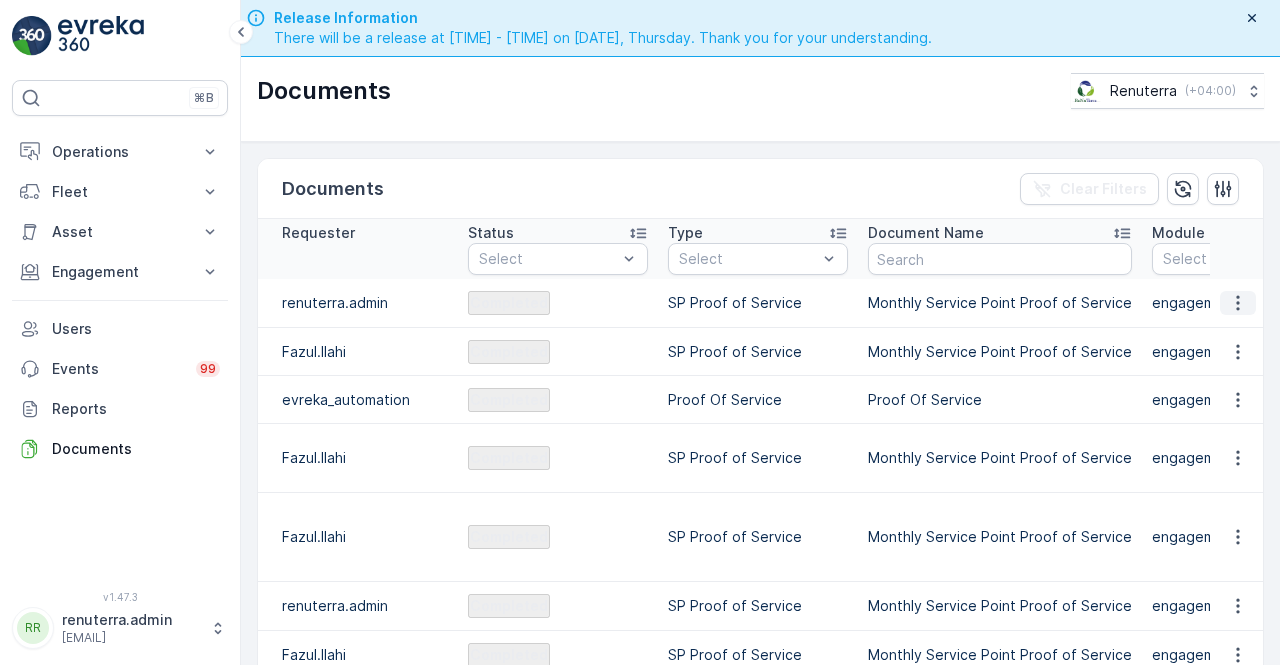 click 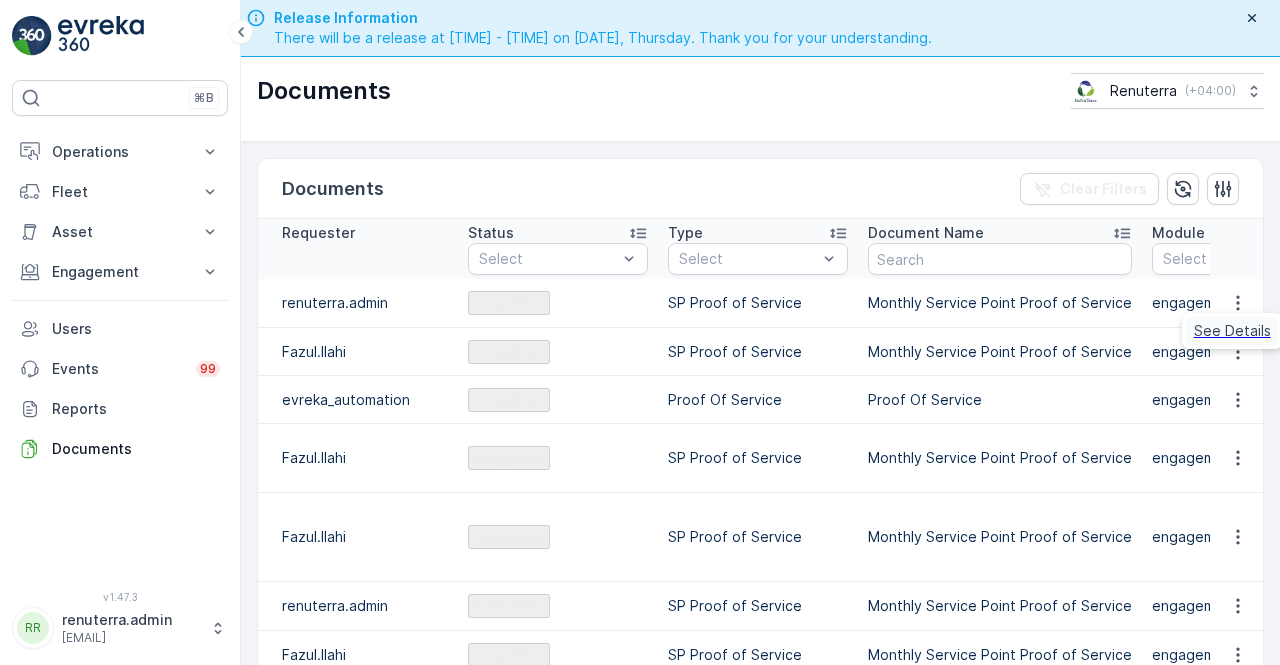 click on "See Details" at bounding box center [1232, 331] 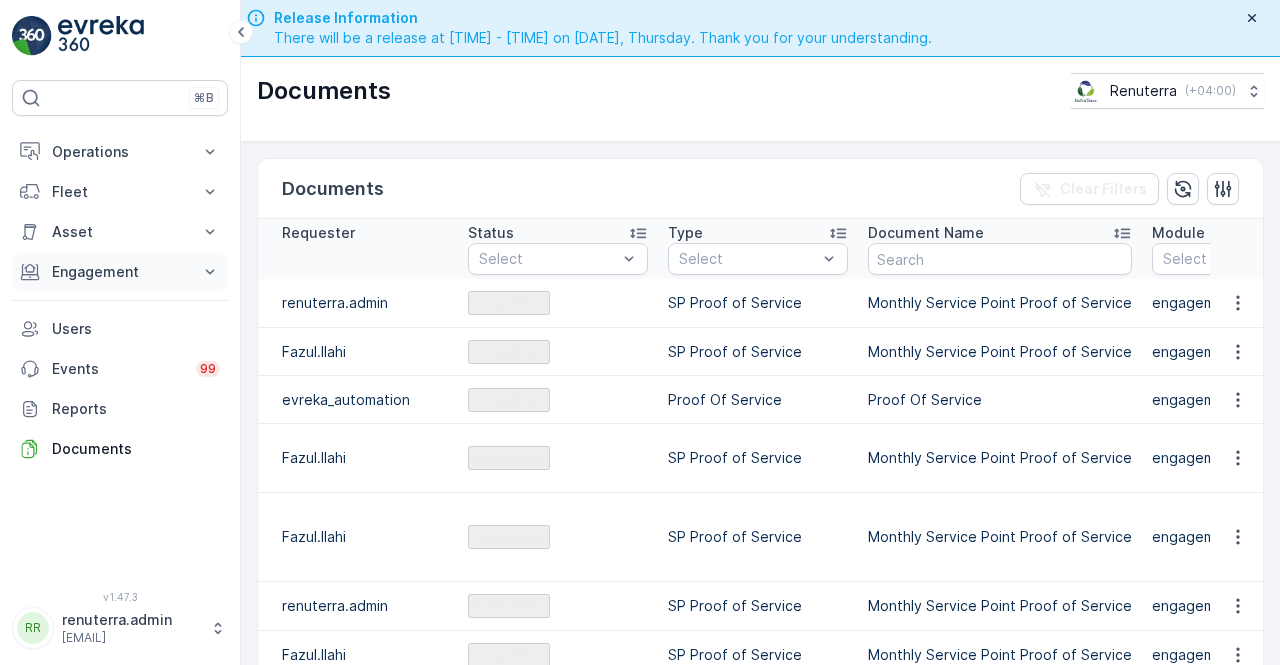 click on "Engagement" at bounding box center (120, 272) 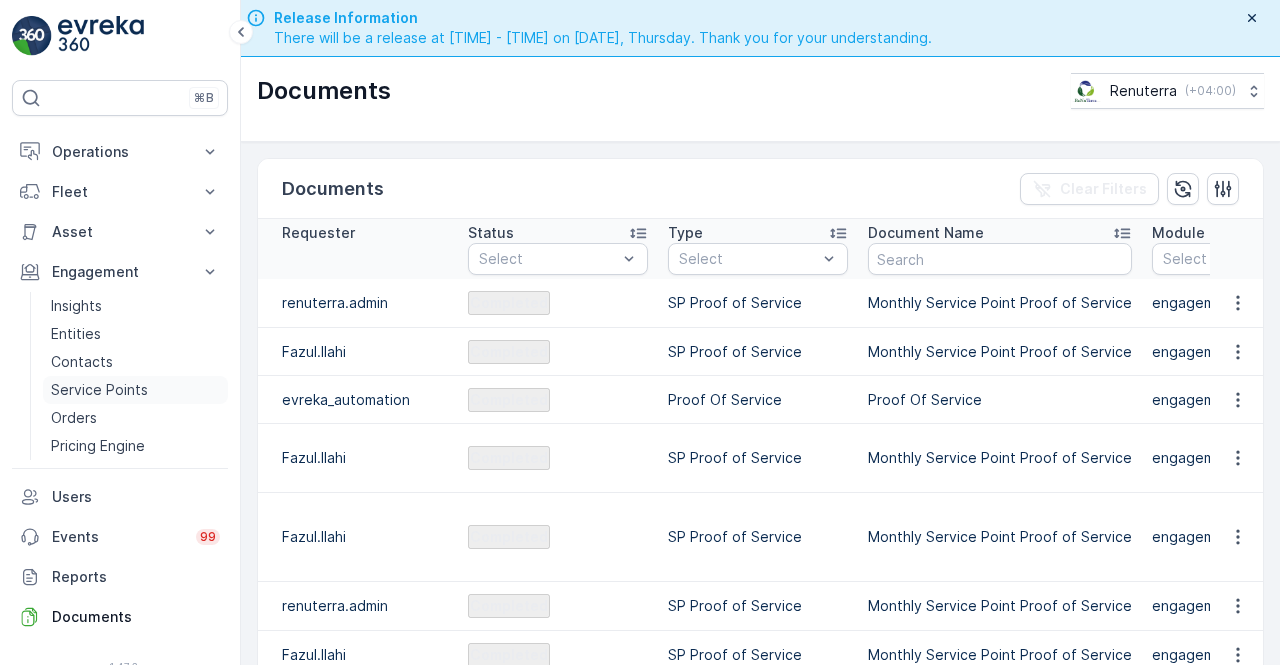 click on "Service Points" at bounding box center [99, 390] 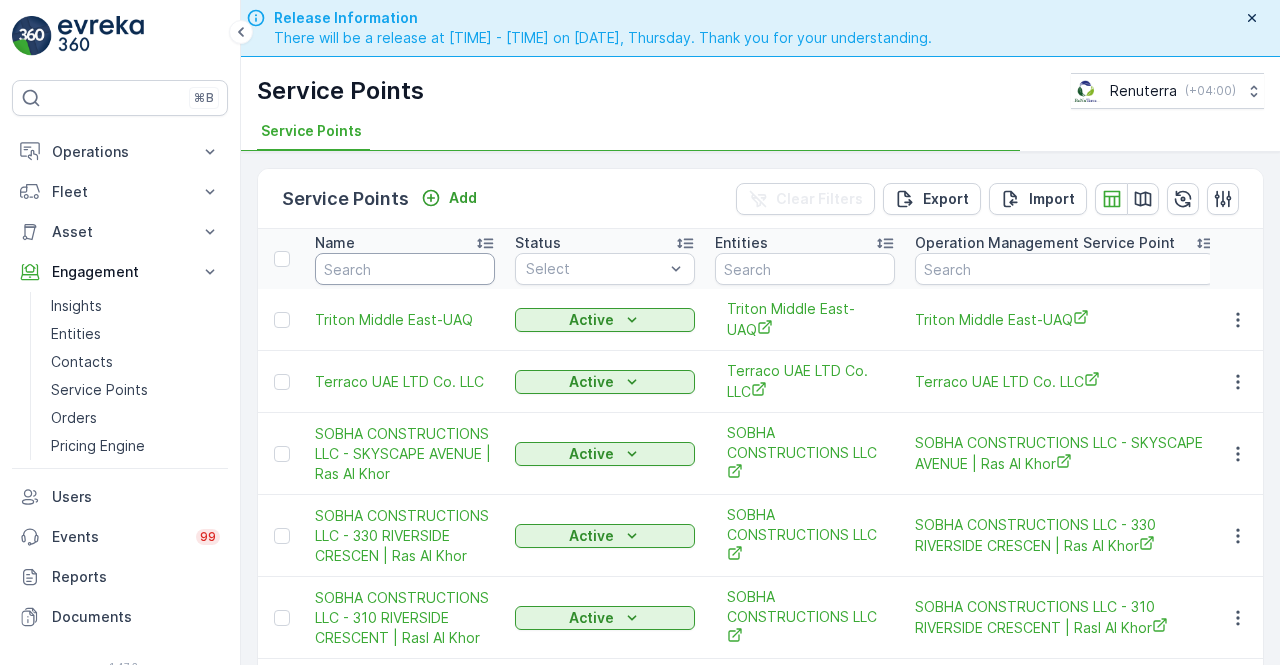 click at bounding box center [405, 269] 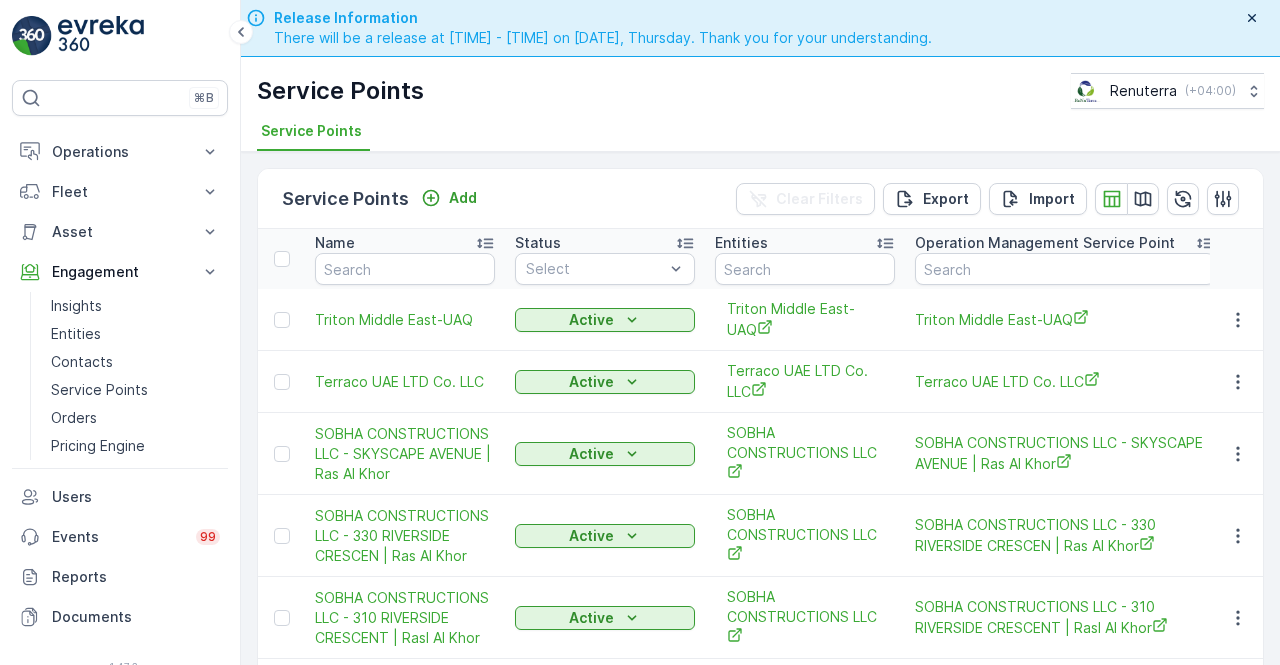 click at bounding box center (405, 269) 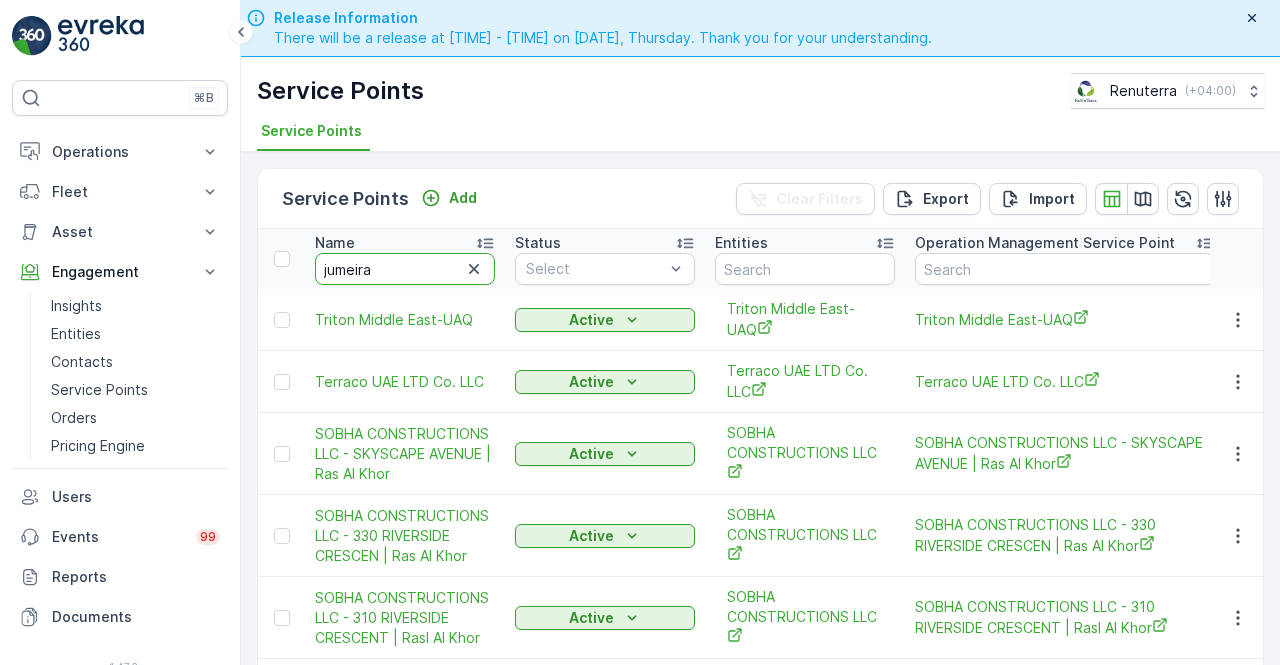 type on "jumeirah" 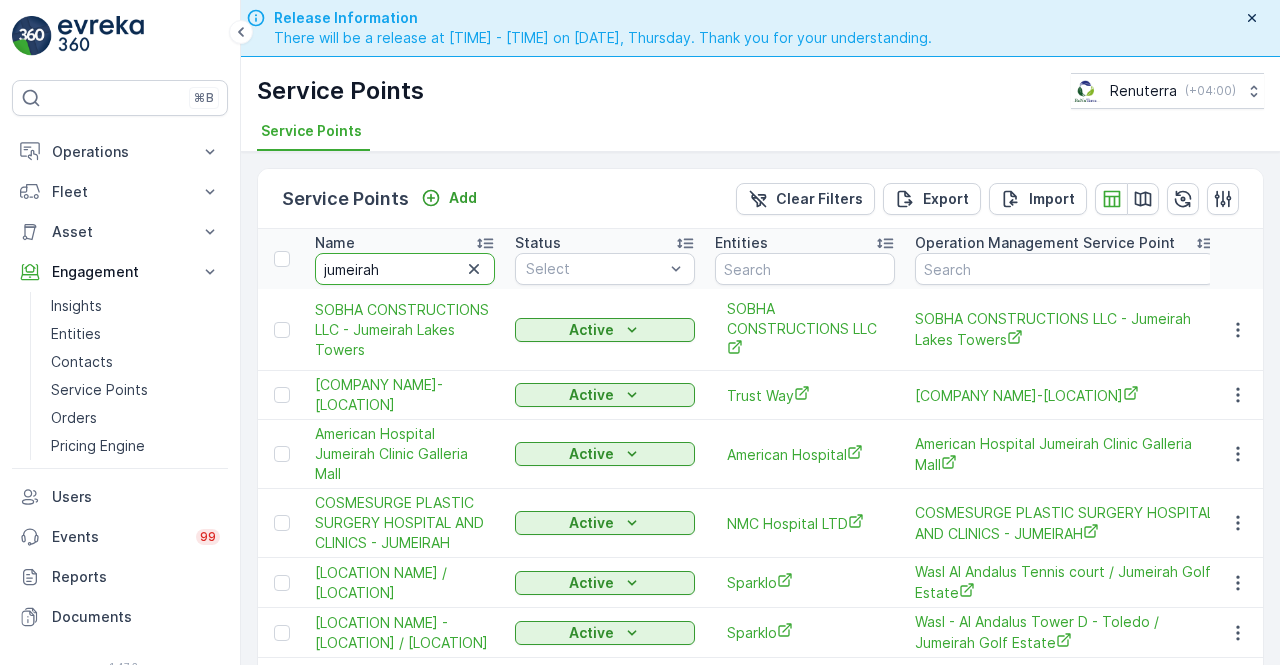 click on "jumeirah" at bounding box center [405, 269] 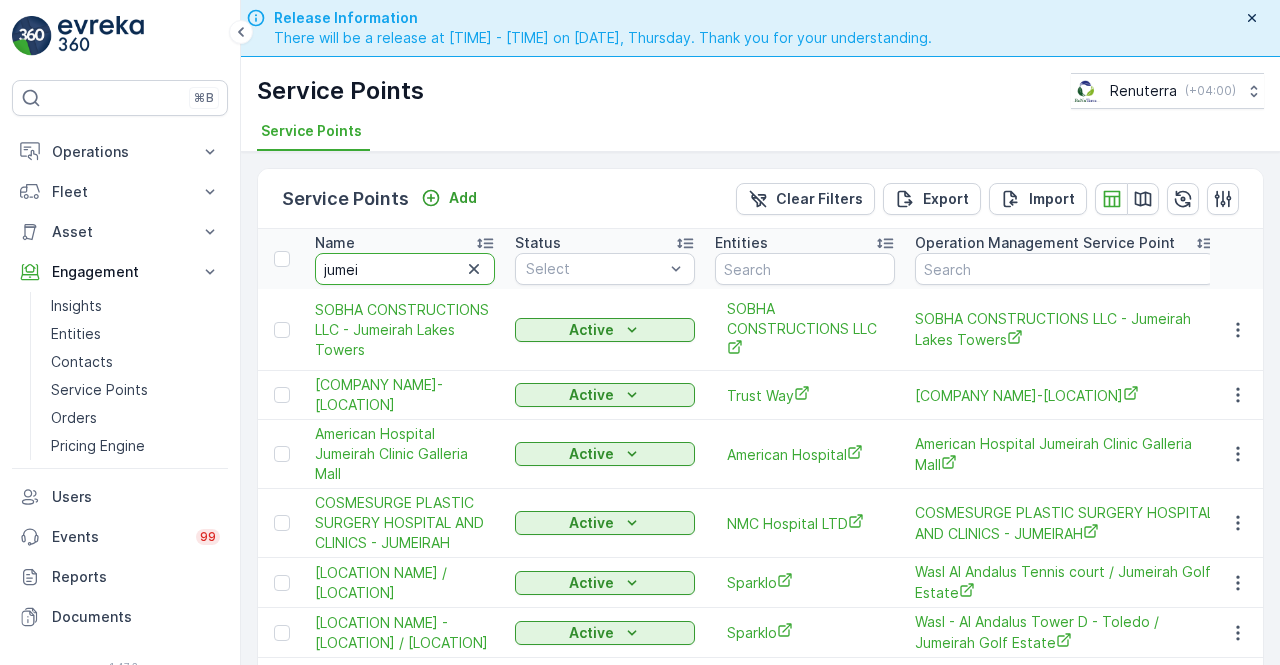 type on "jume" 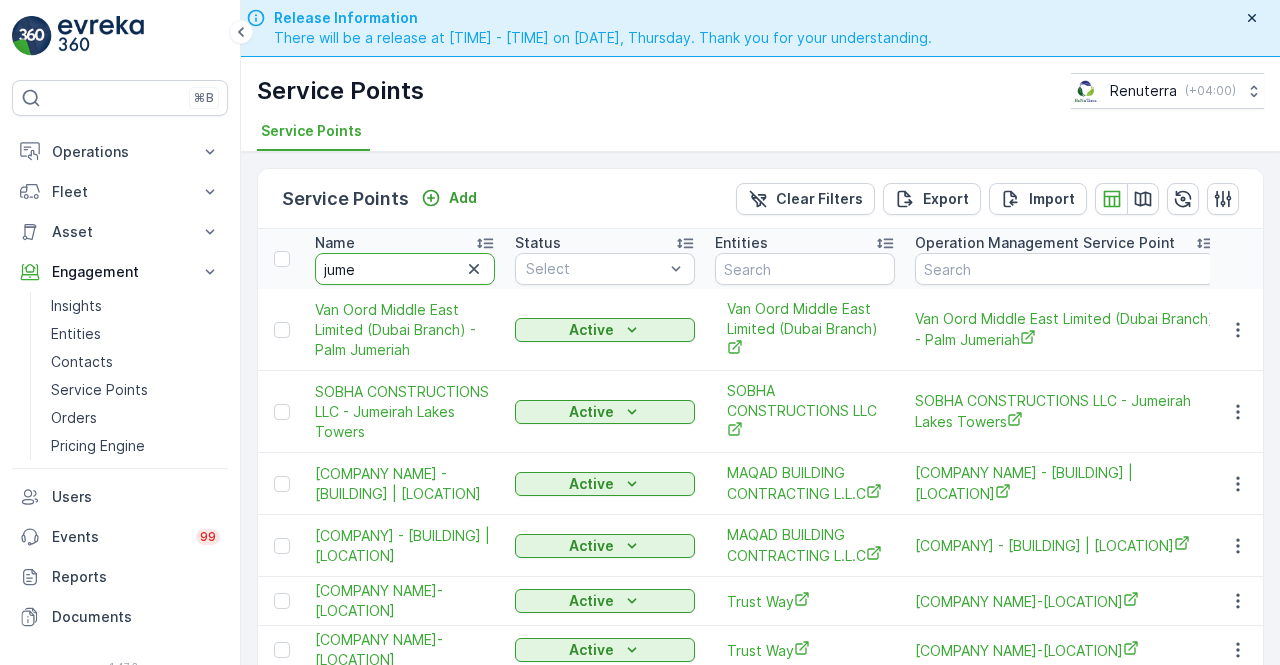 click on "jume" at bounding box center (405, 269) 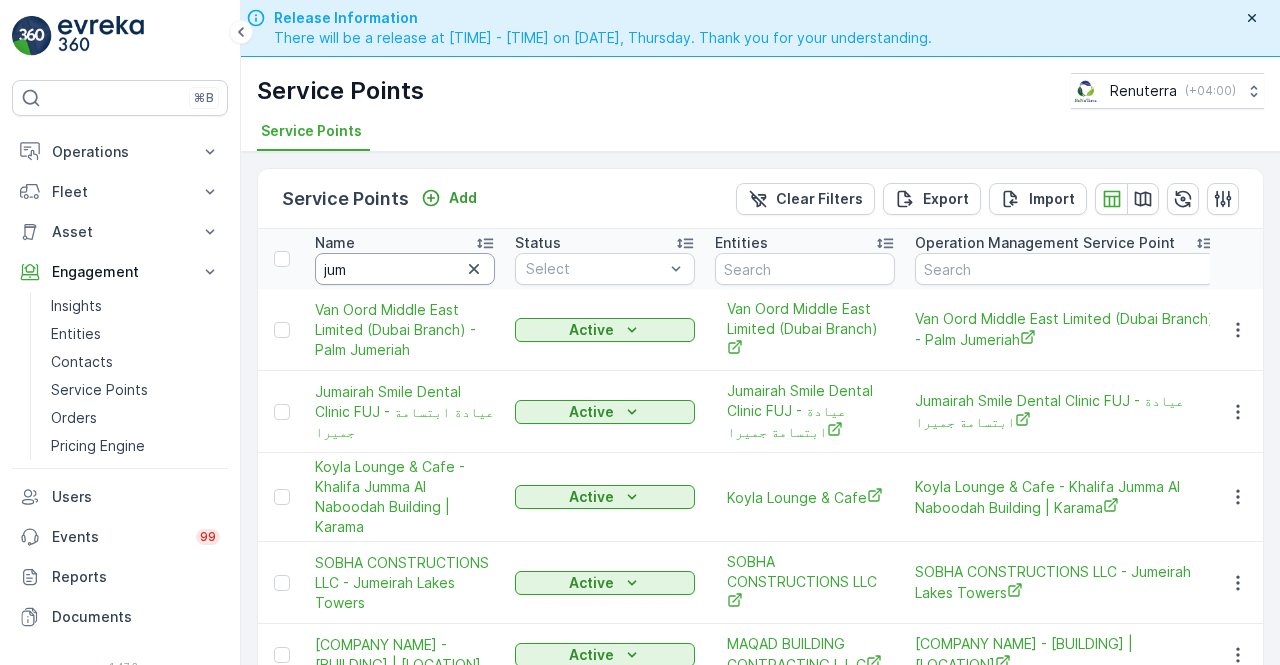 click on "Name jum Status Select Entities Operation Management Service Point Address Order Settings Select Dynamics SP ID Trade License Number VAT Number Creation Time - Last Update Time - Van Oord Middle East Limited (Dubai Branch) - Palm Jumeriah Active Van Oord Middle East Limited (Dubai Branch) Van Oord Middle East Limited (Dubai Branch) - Palm Jumeriah All Types Selected - - - 31.07.2025 17:39 31.07.2025 17:39 Jumairah Smile Dental Clinic FUJ - عيادة ابتسامة جميرا Active Jumairah Smile Dental Clinic FUJ - عيادة ابتسامة جميرا Jumairah Smile Dental Clinic FUJ - عيادة ابتسامة جميرا دبا, Al Rashidiyah, Dibba, Fujairah Emirate, United Arab Emirates All Types Selected - - - 17.07.2025 01:55 17.07.2025 01:55 Koyla Lounge & Cafe - Khalifa Jumma Al Naboodah Building | Karama Active Koyla Lounge & Cafe Koyla Lounge & Cafe - Khalifa Jumma Al Naboodah Building | Karama All Types Selected - - - 18.06.2025 16:03 18.06.2025 16:03 Active SOBHA CONSTRUCTIONS LLC - - - Active -" at bounding box center [1640, 1722] 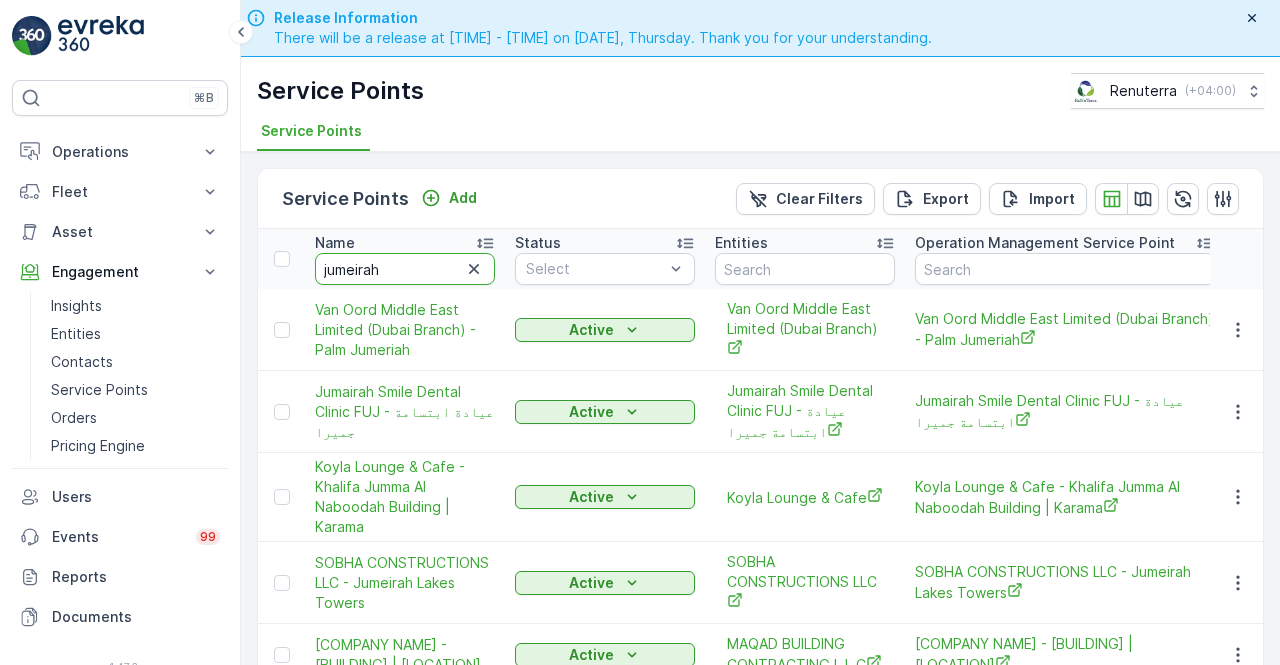 type on "jumeirah" 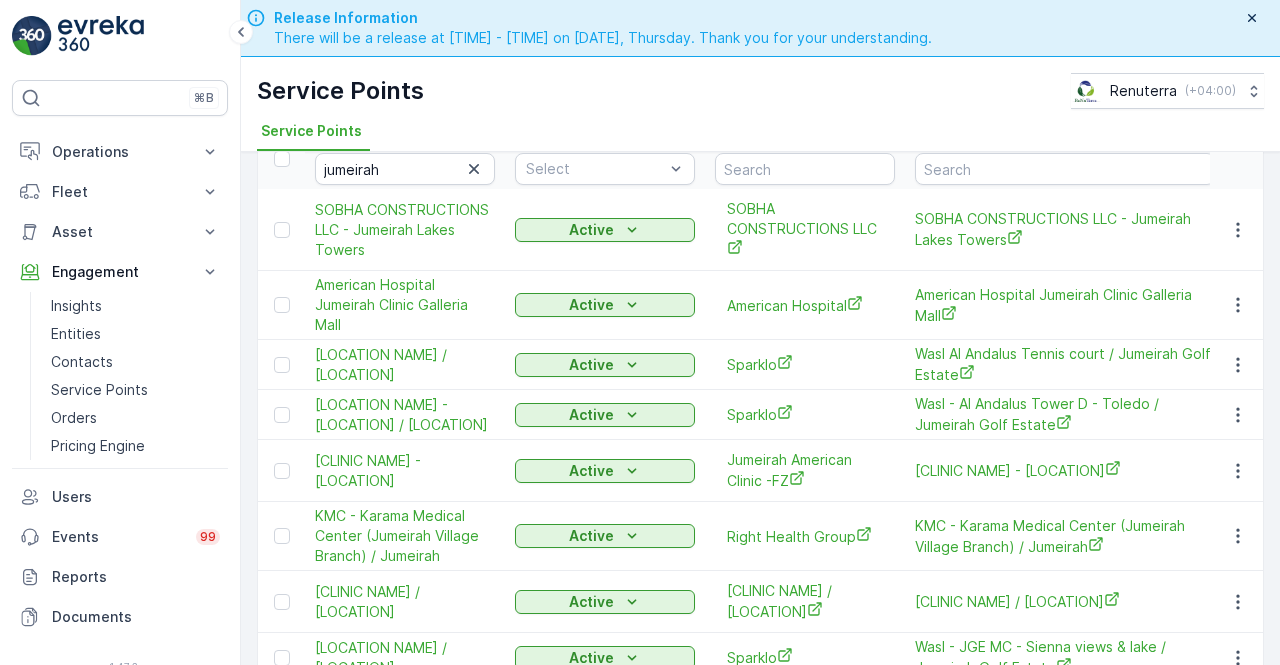 scroll, scrollTop: 300, scrollLeft: 0, axis: vertical 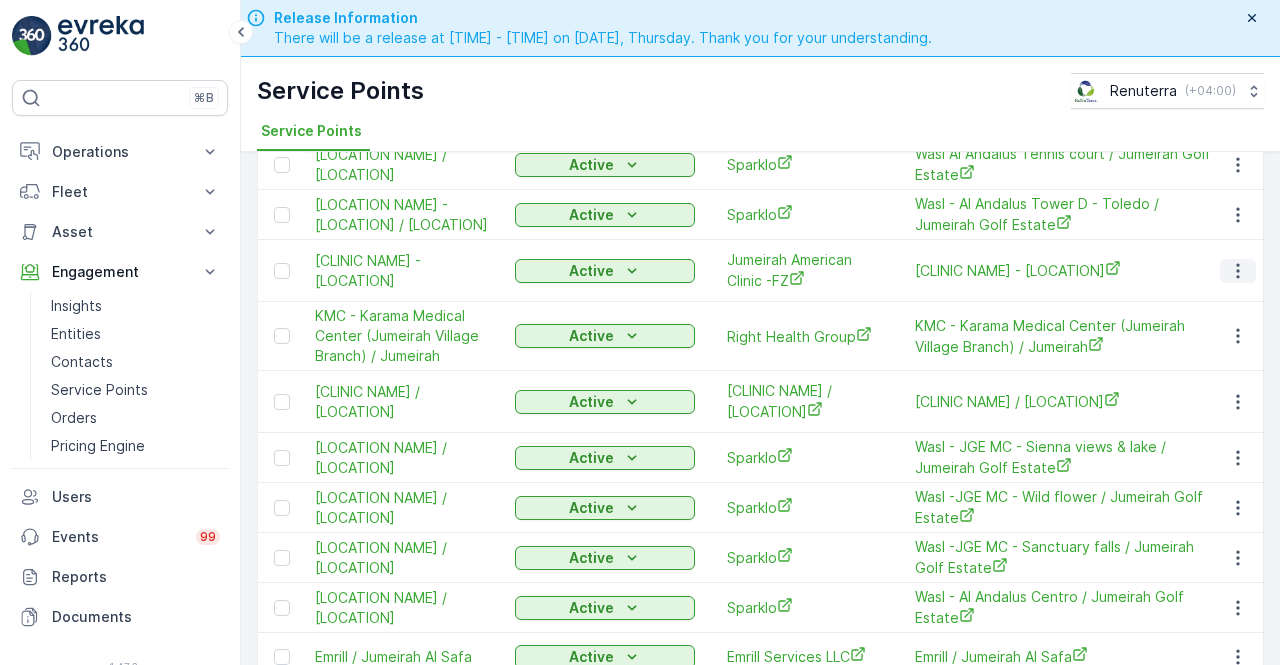 click 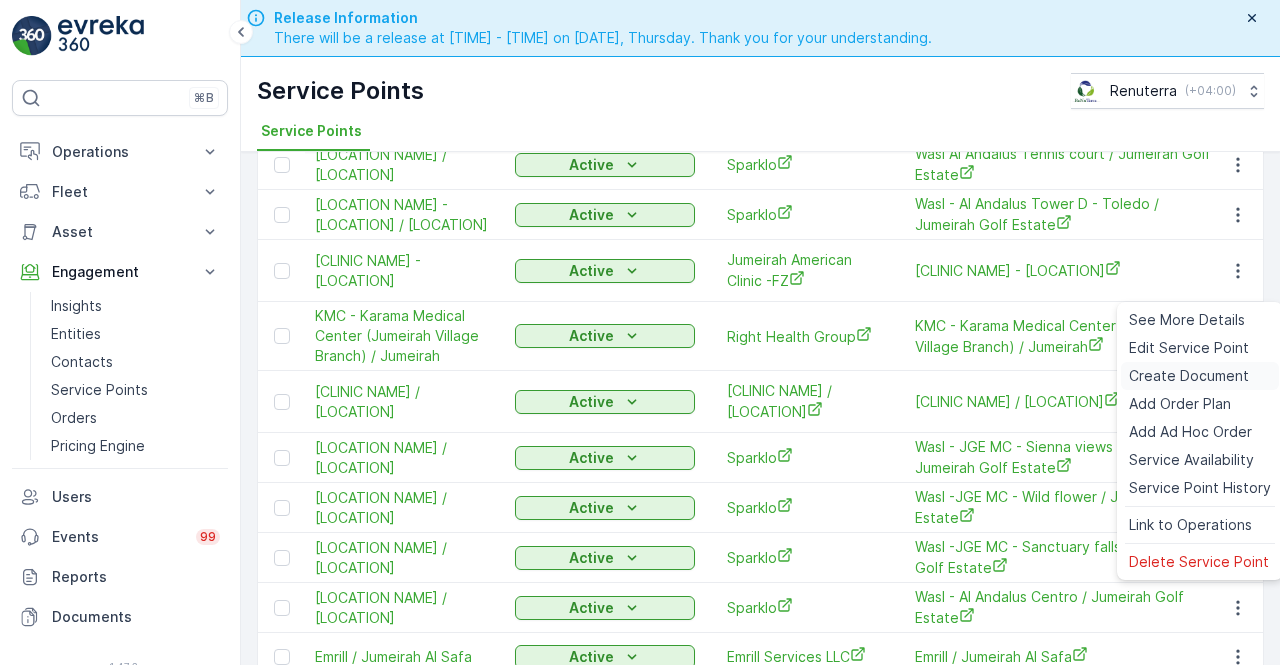 click on "Create Document" at bounding box center [1189, 376] 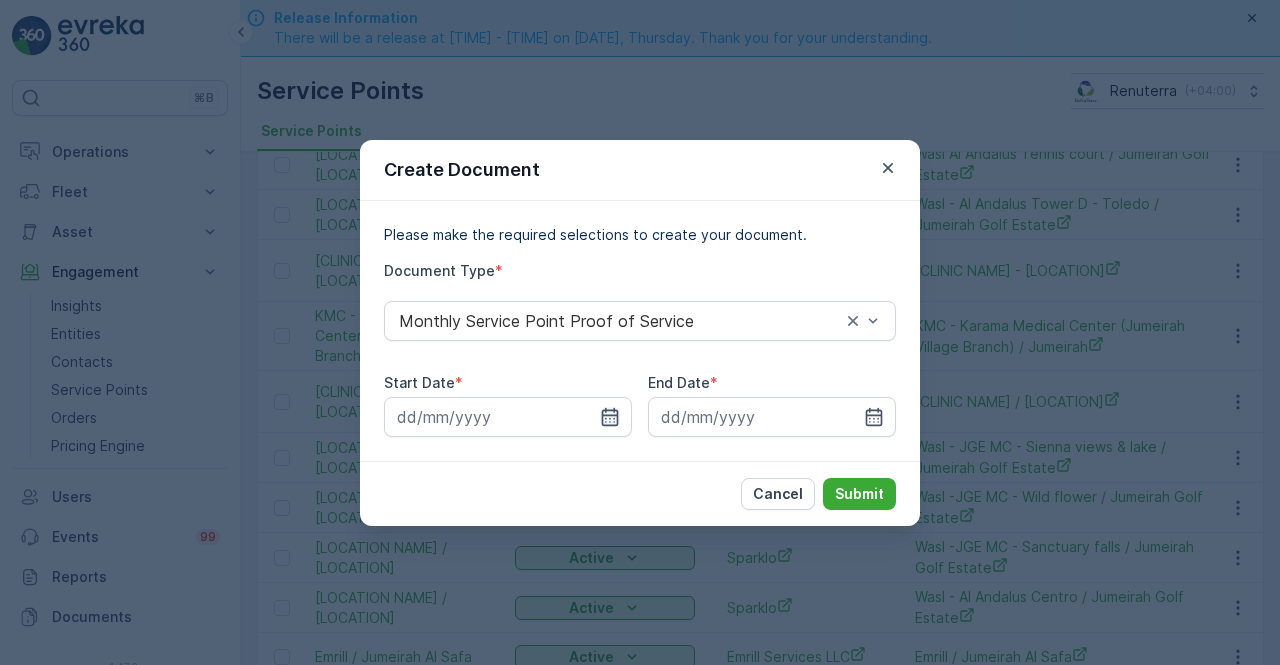 click 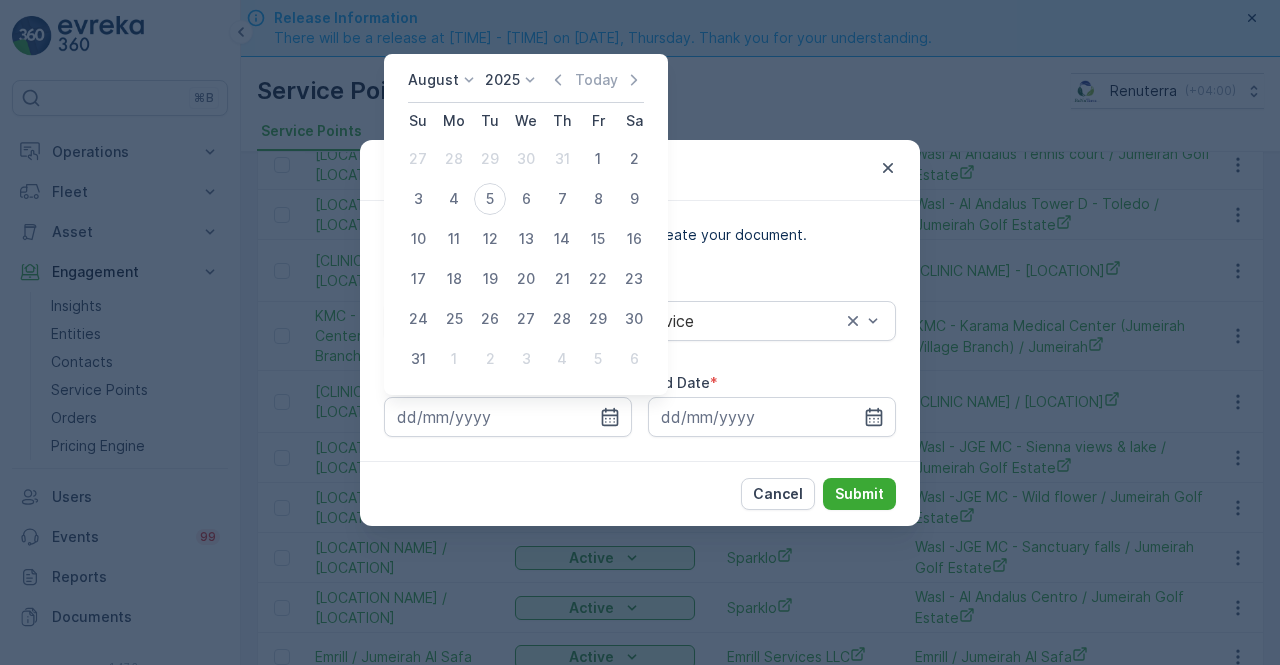 click on "August 2025 Today" at bounding box center [526, 86] 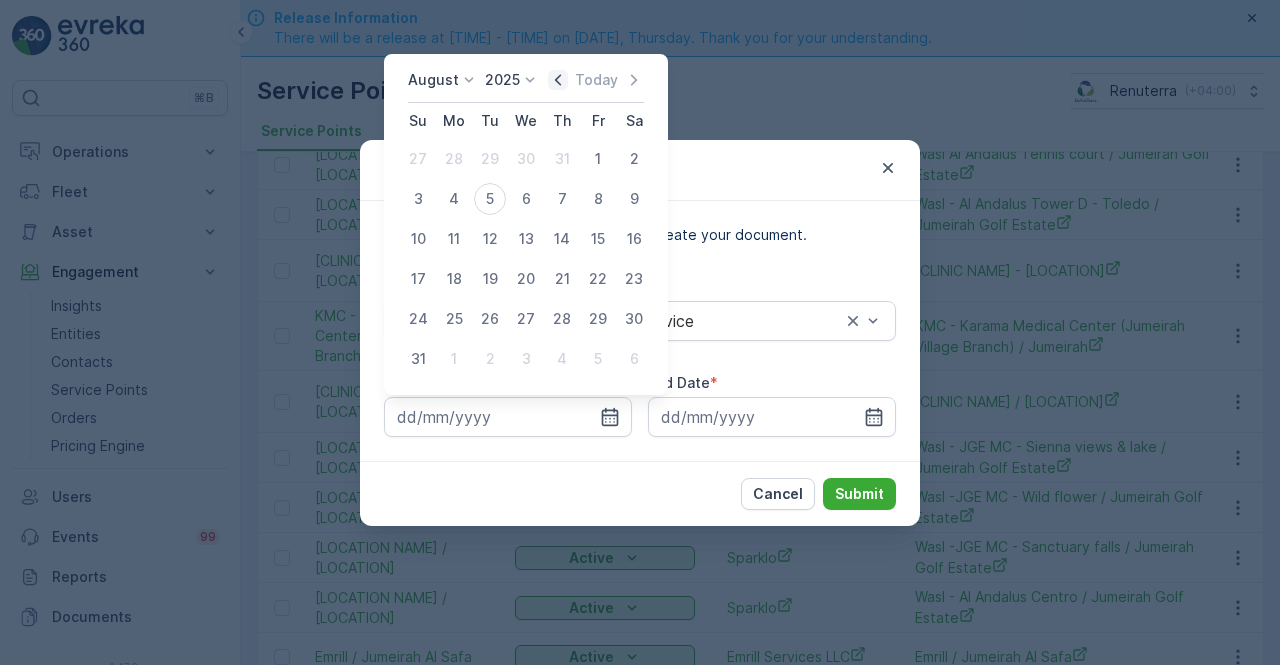 click 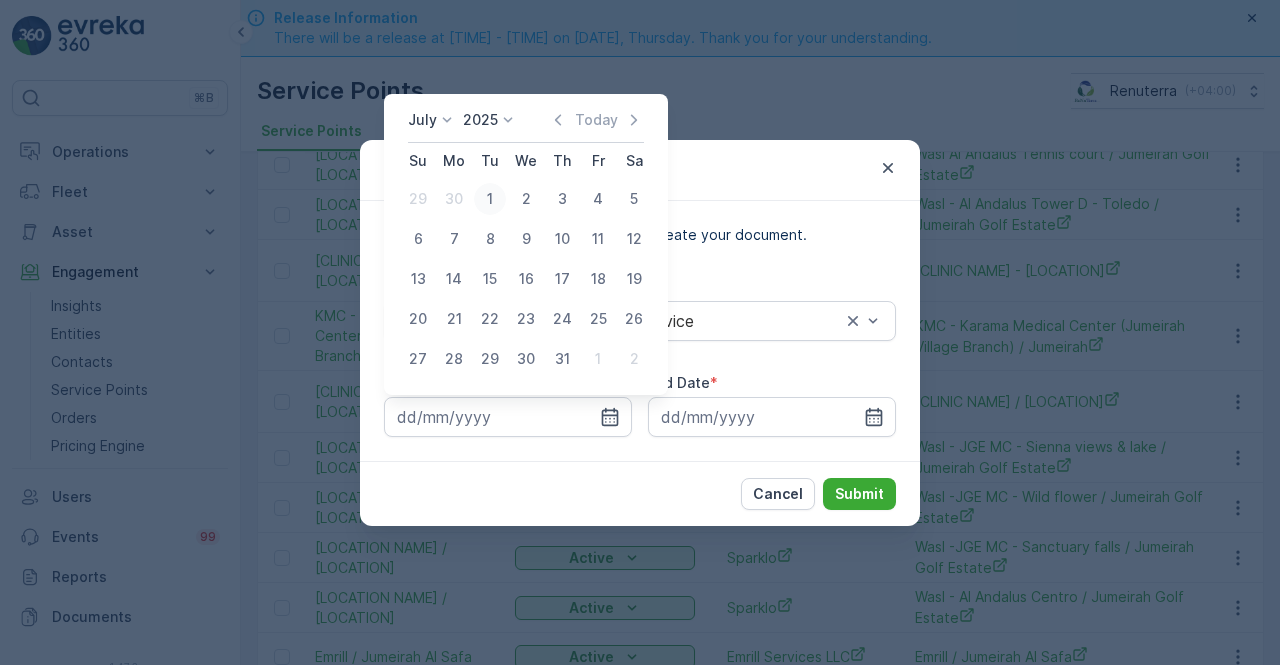 click on "1" at bounding box center (490, 199) 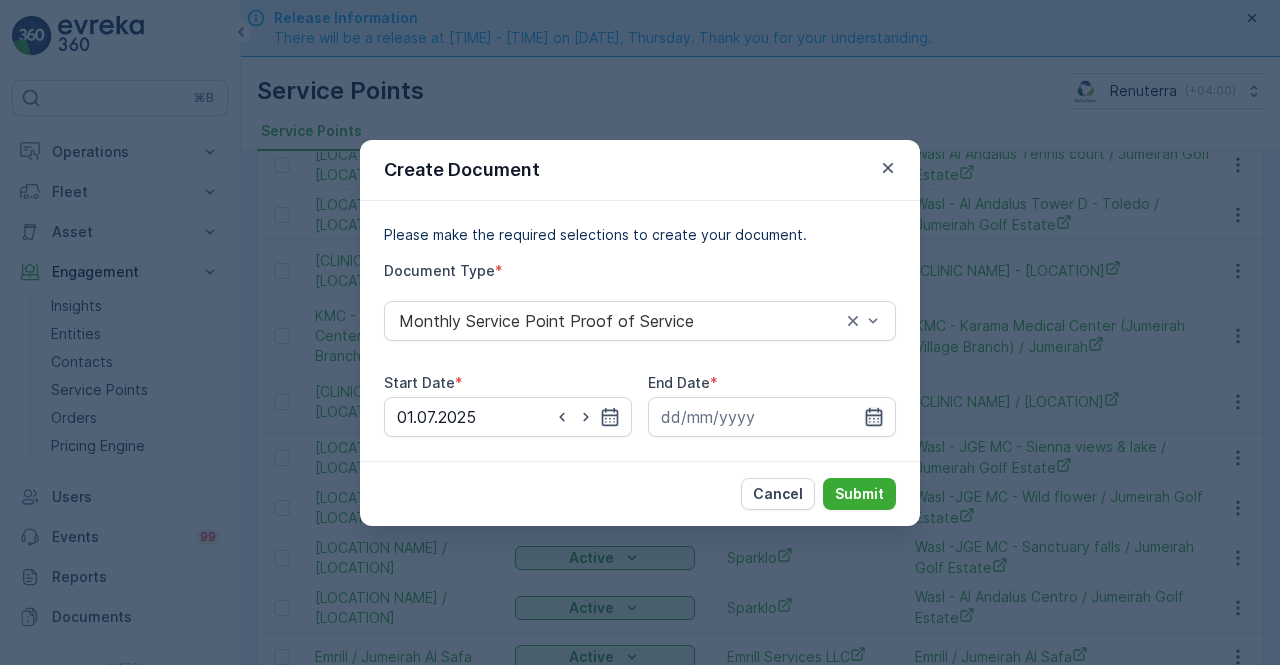 click 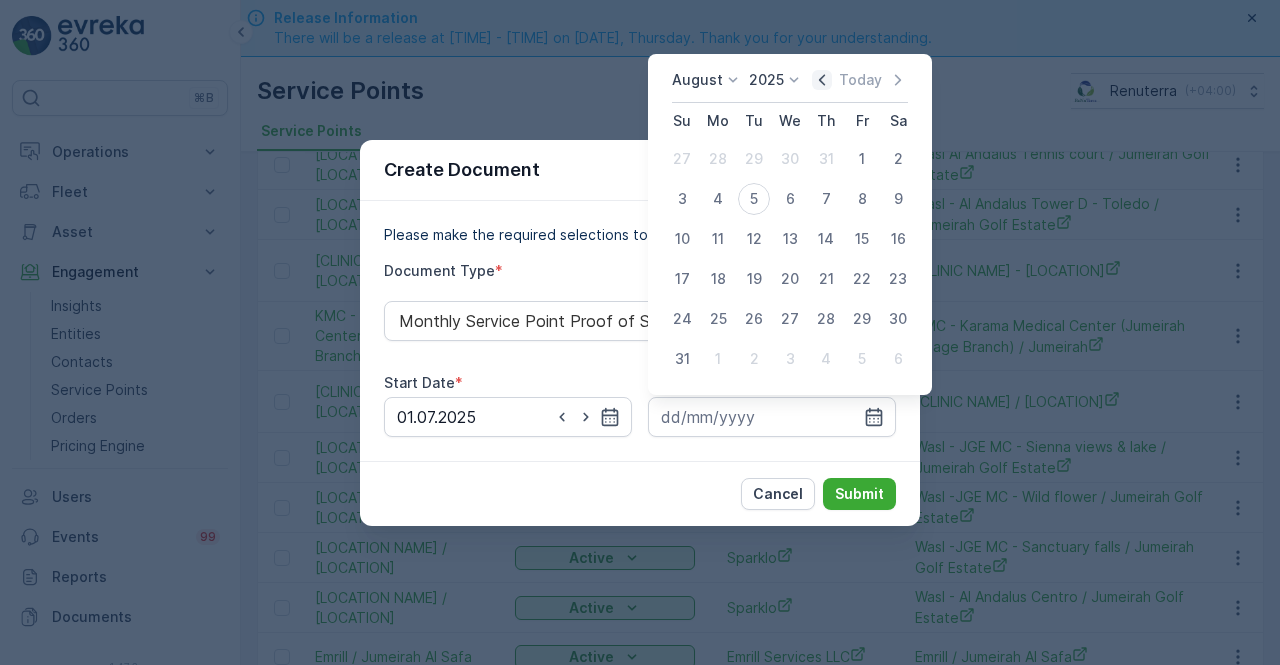 click 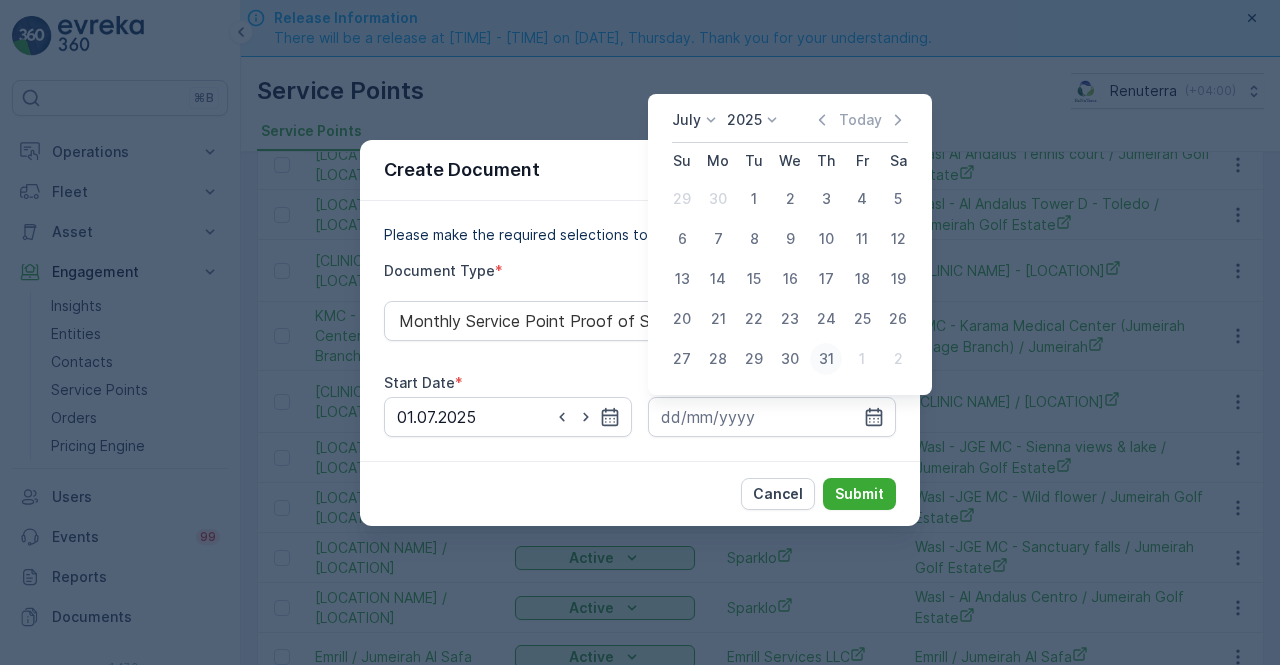 drag, startPoint x: 820, startPoint y: 367, endPoint x: 823, endPoint y: 382, distance: 15.297058 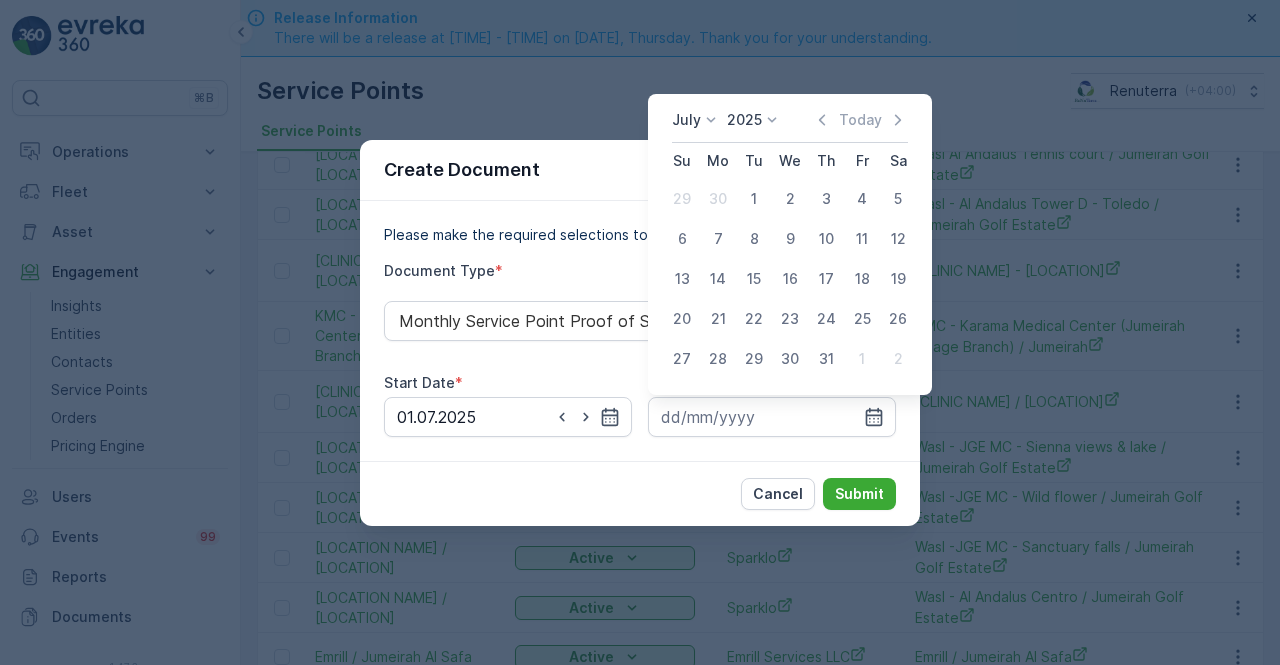 click on "31" at bounding box center (826, 359) 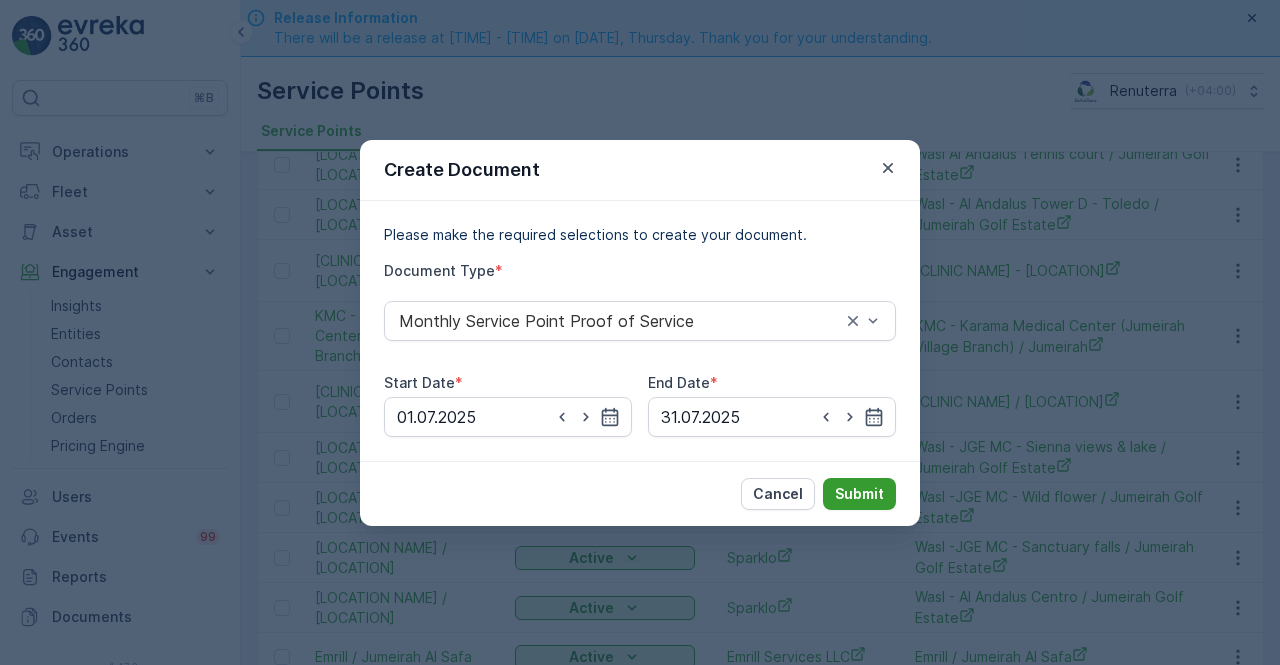 click on "Submit" at bounding box center (859, 494) 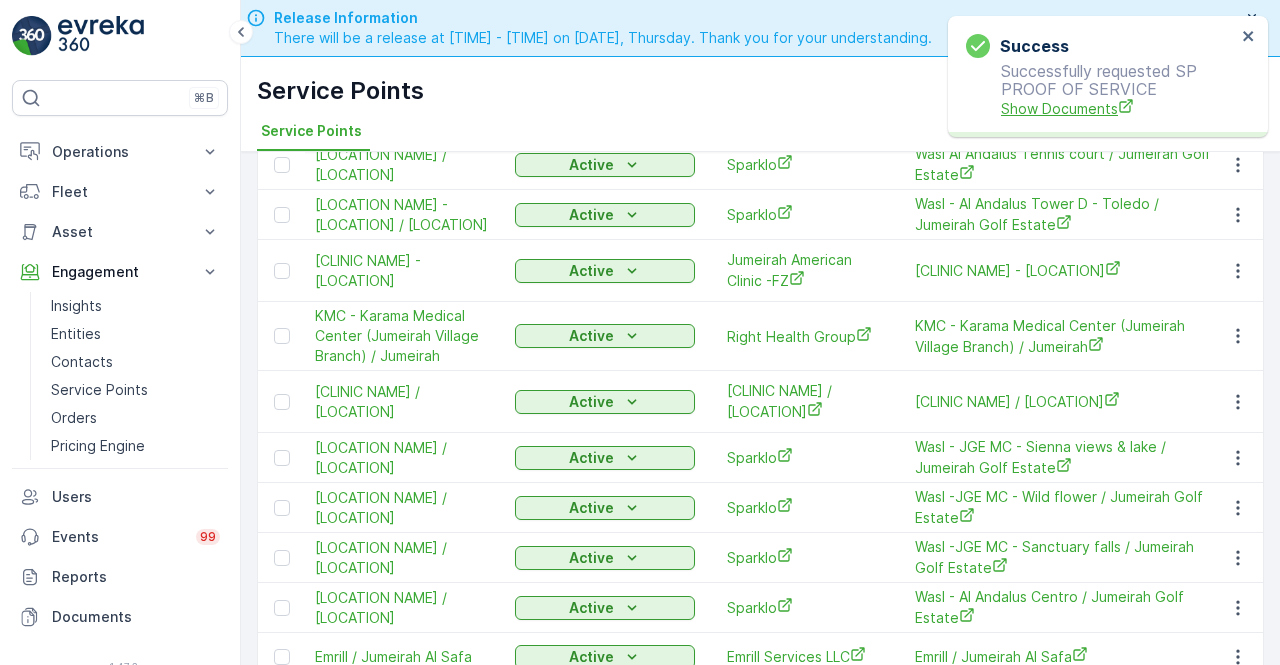 click on "Show Documents" at bounding box center [1118, 108] 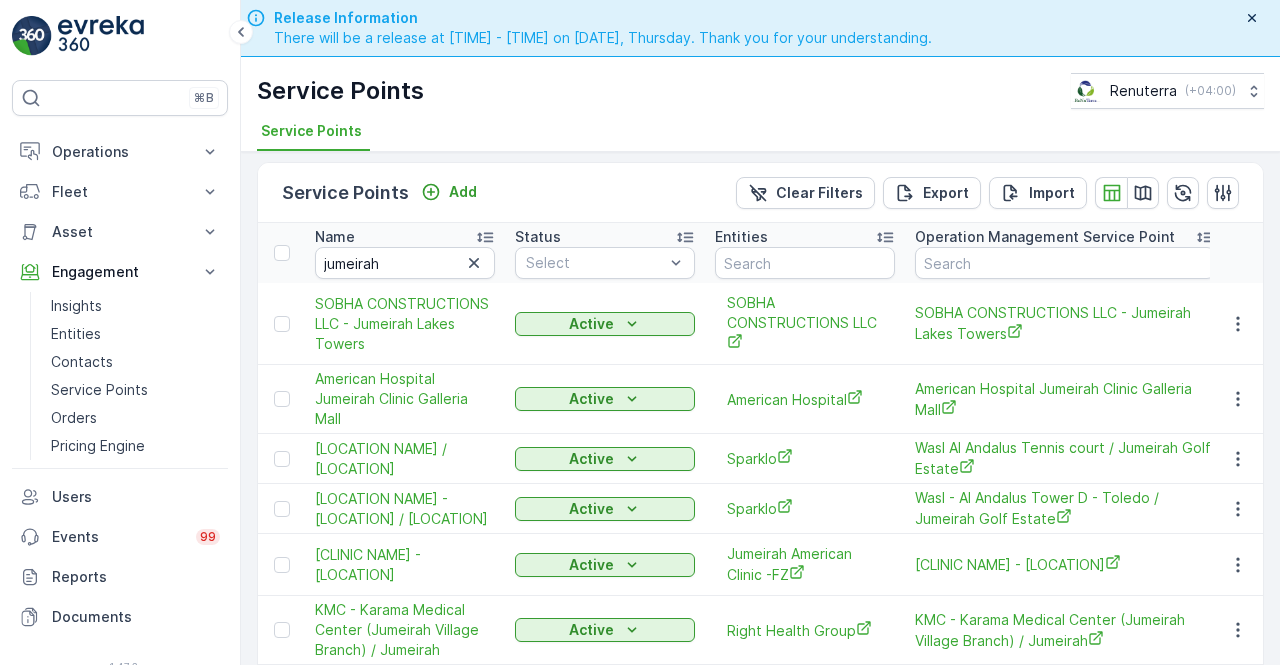 scroll, scrollTop: 0, scrollLeft: 0, axis: both 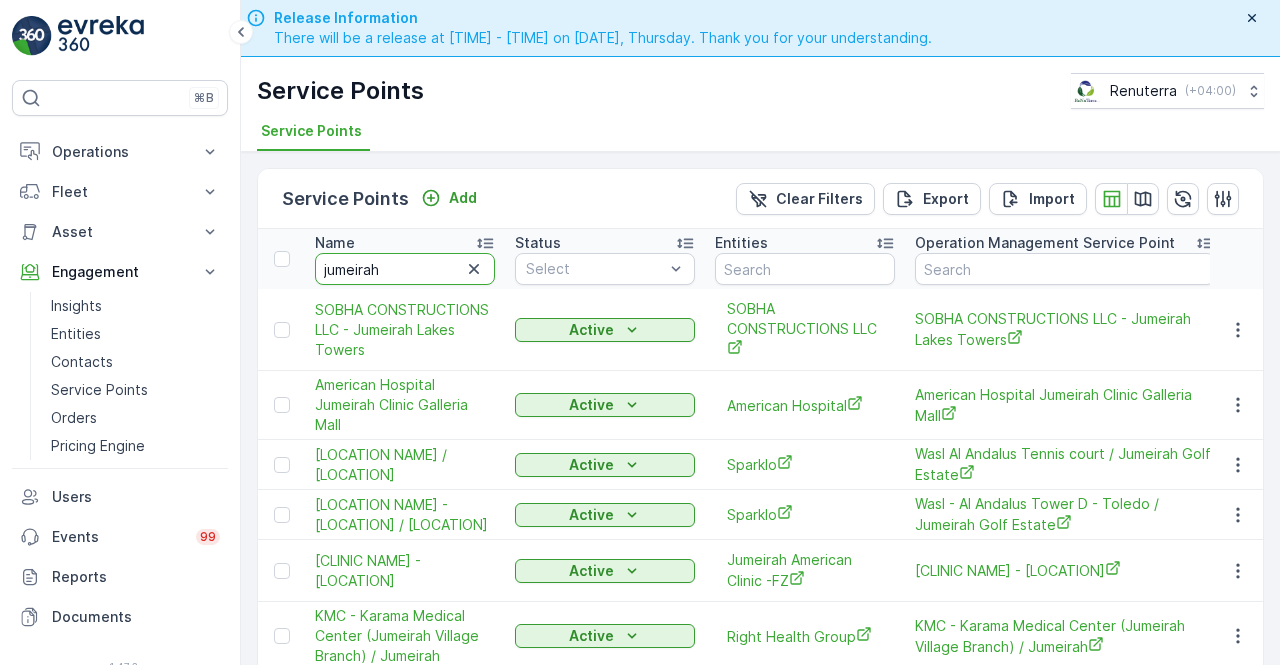 click on "jumeirah" at bounding box center [405, 269] 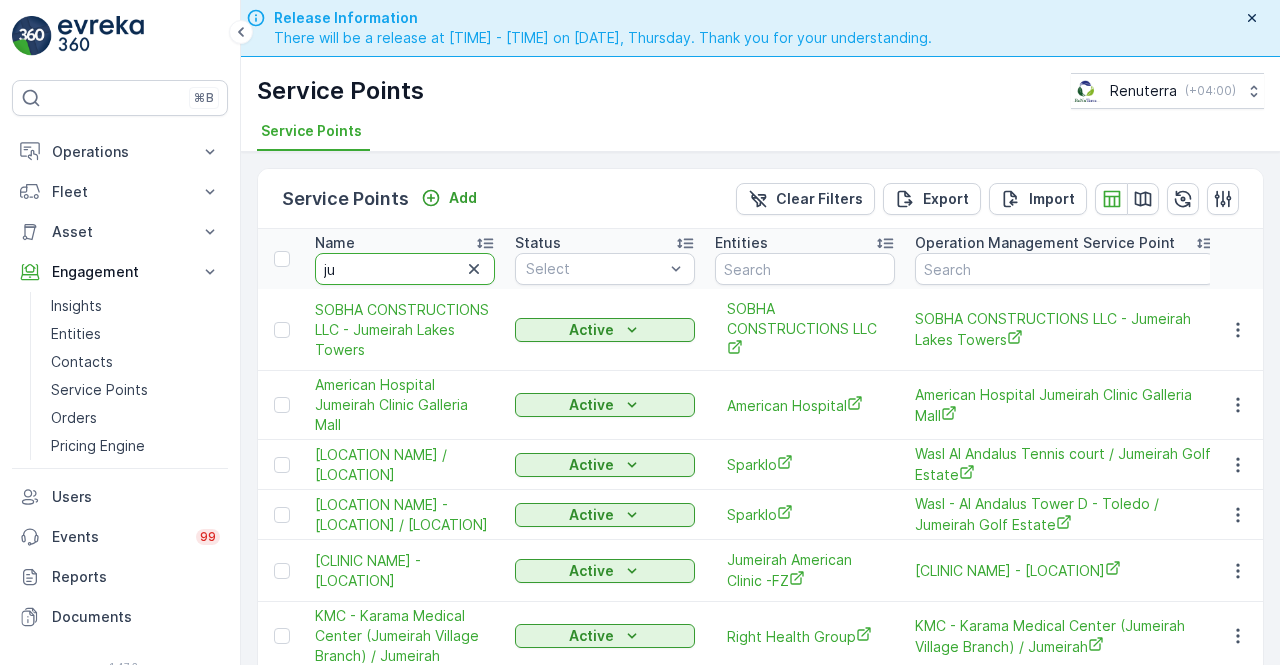type on "j" 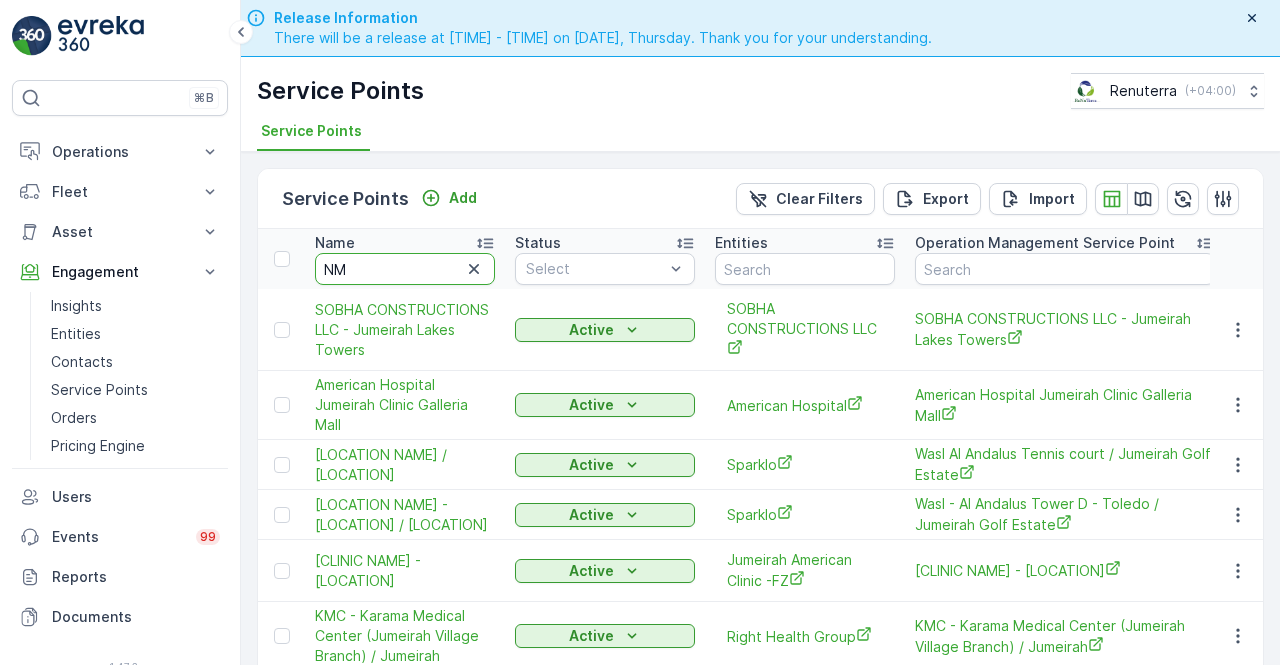 type on "NMC" 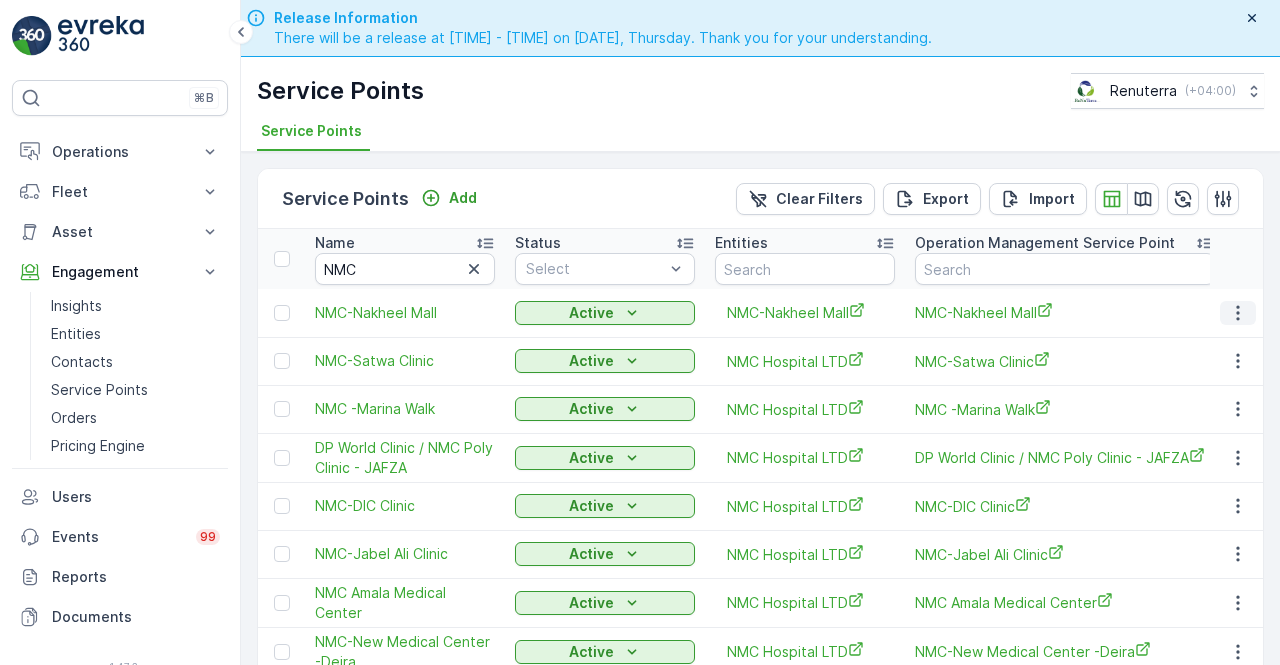 click 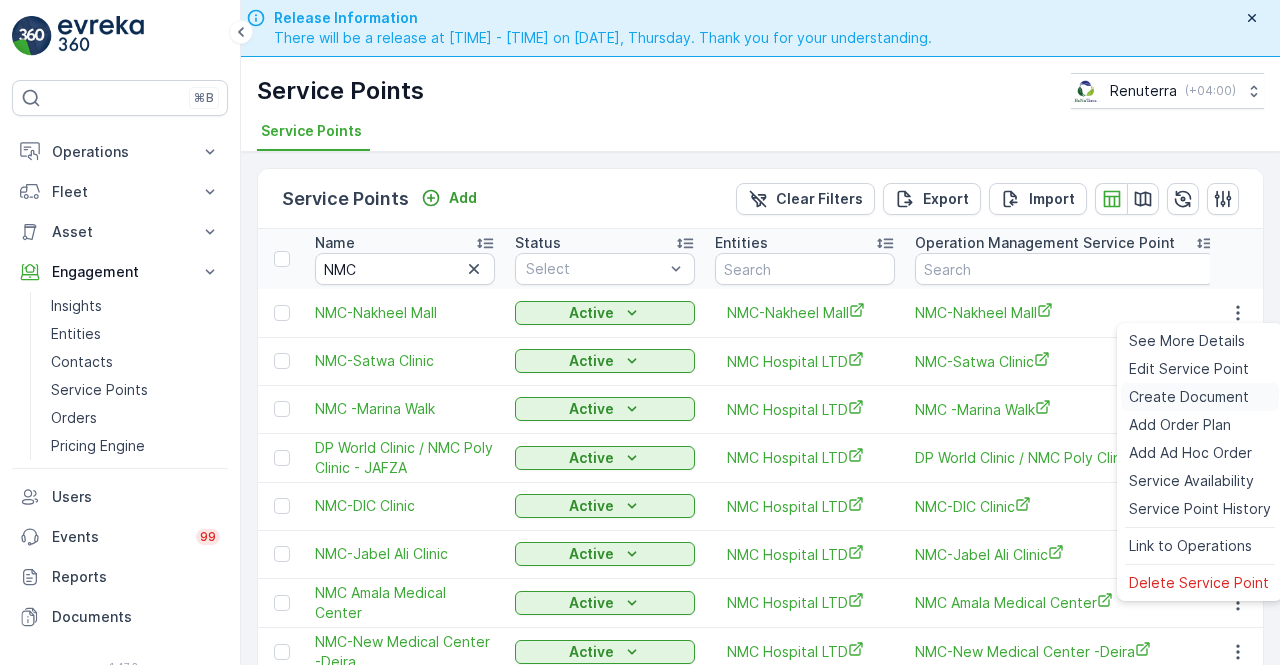 click on "Create Document" at bounding box center [1189, 397] 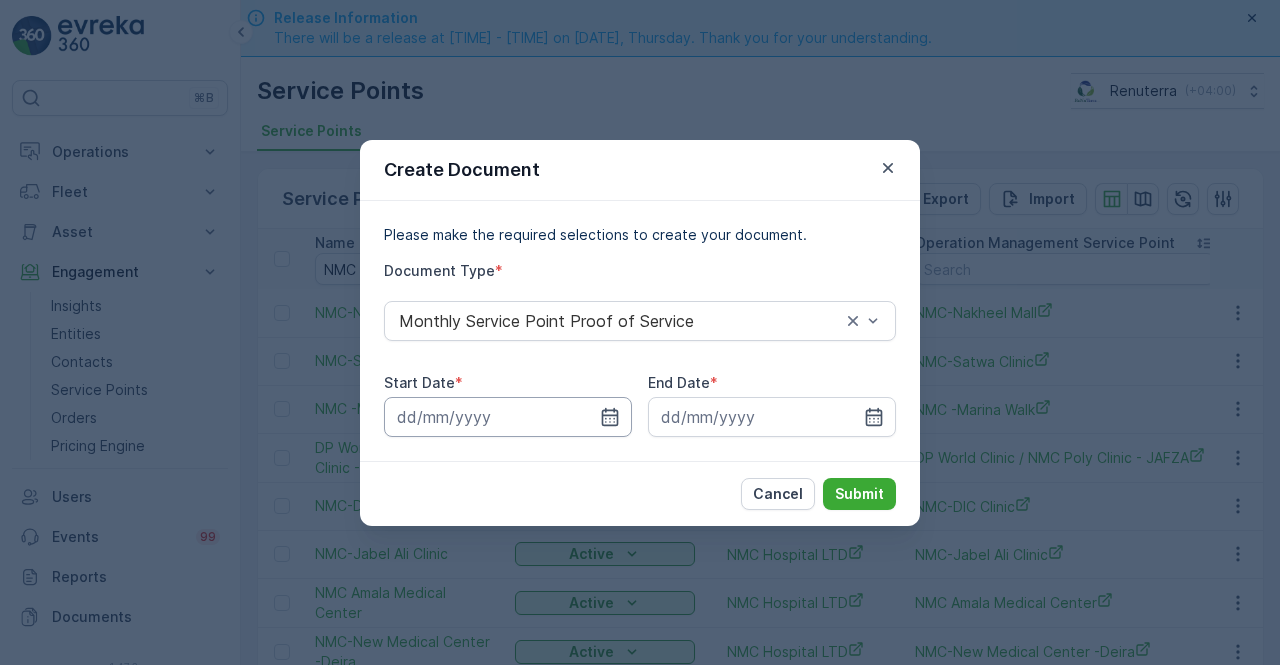 click at bounding box center (508, 417) 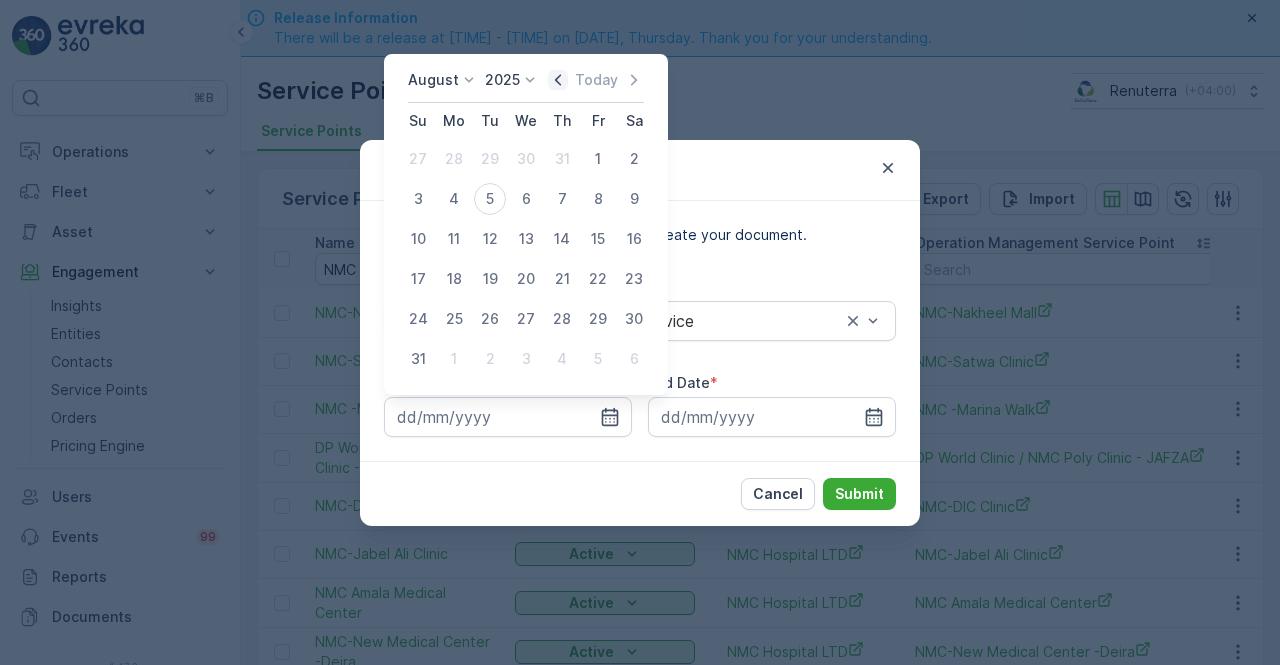 click 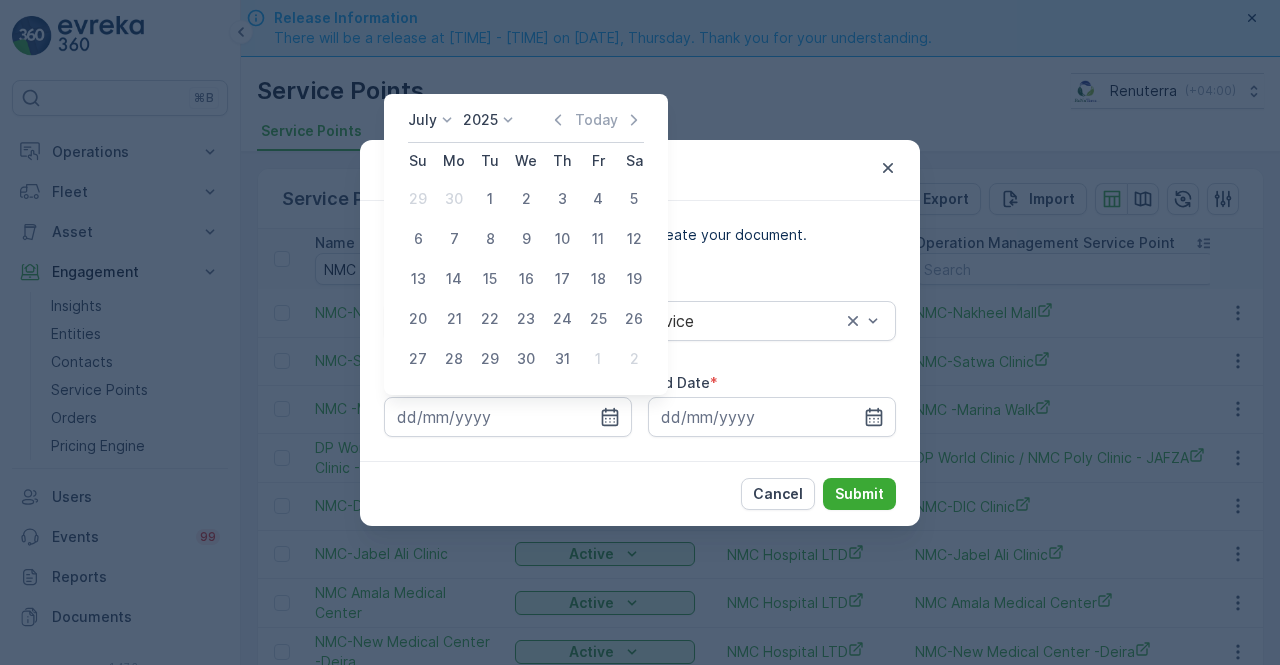 click on "1" at bounding box center (490, 199) 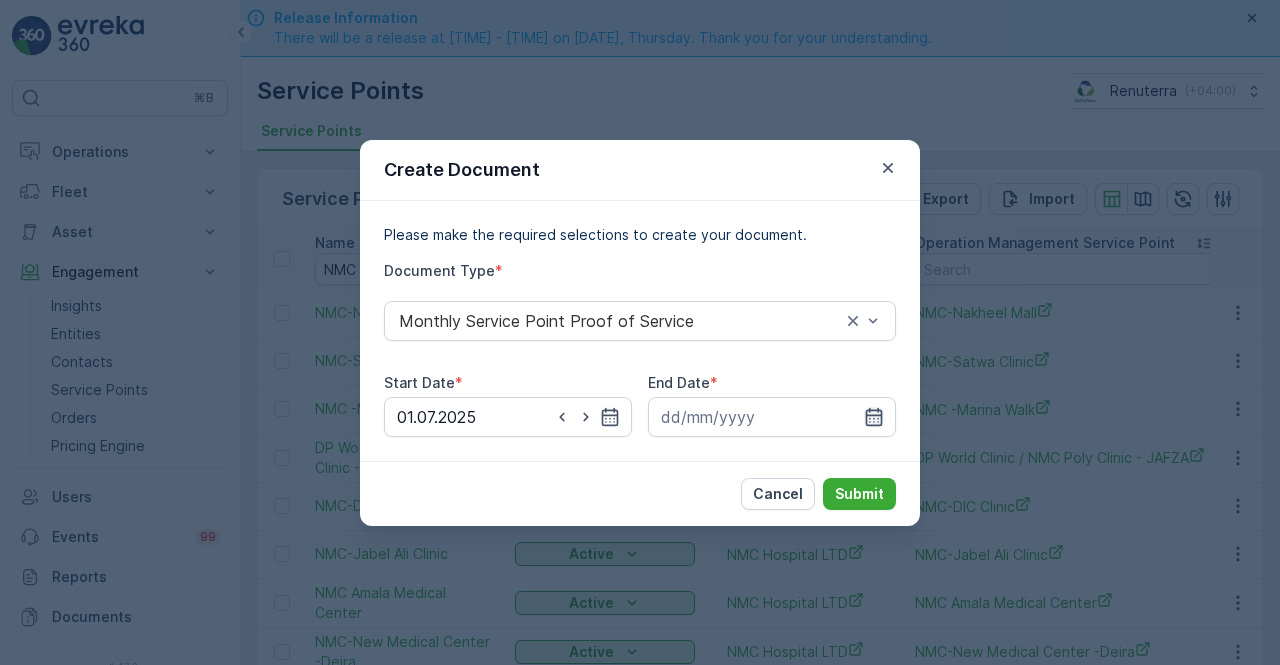 click 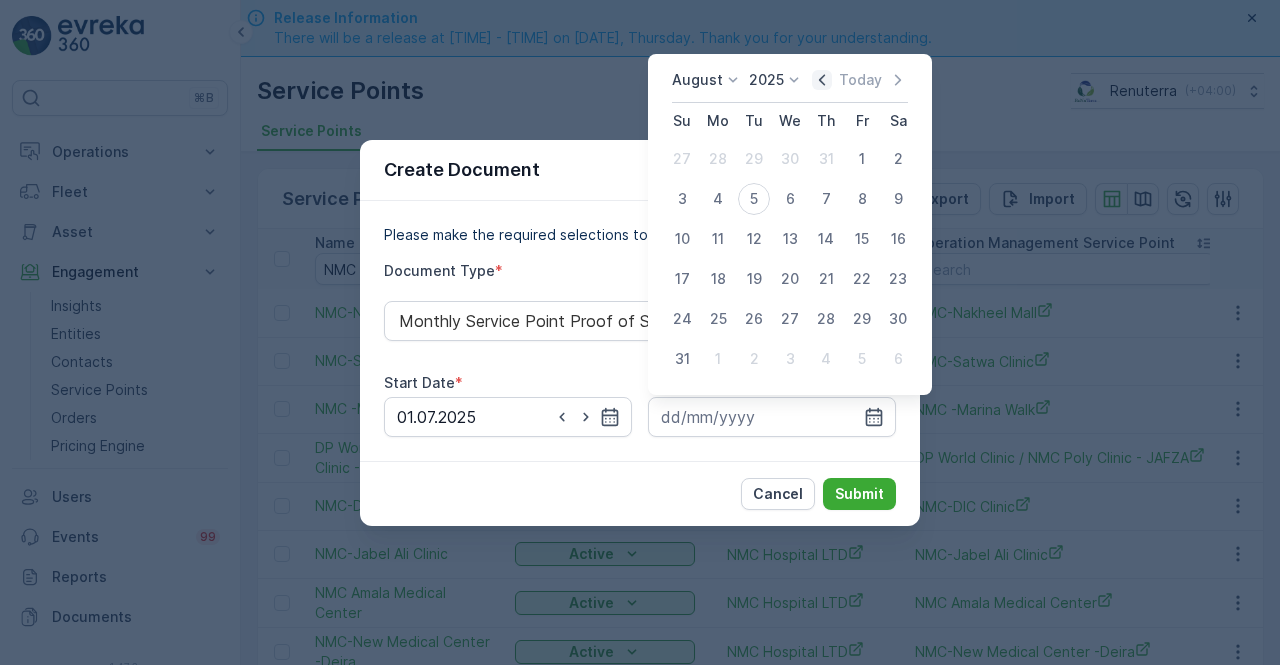click 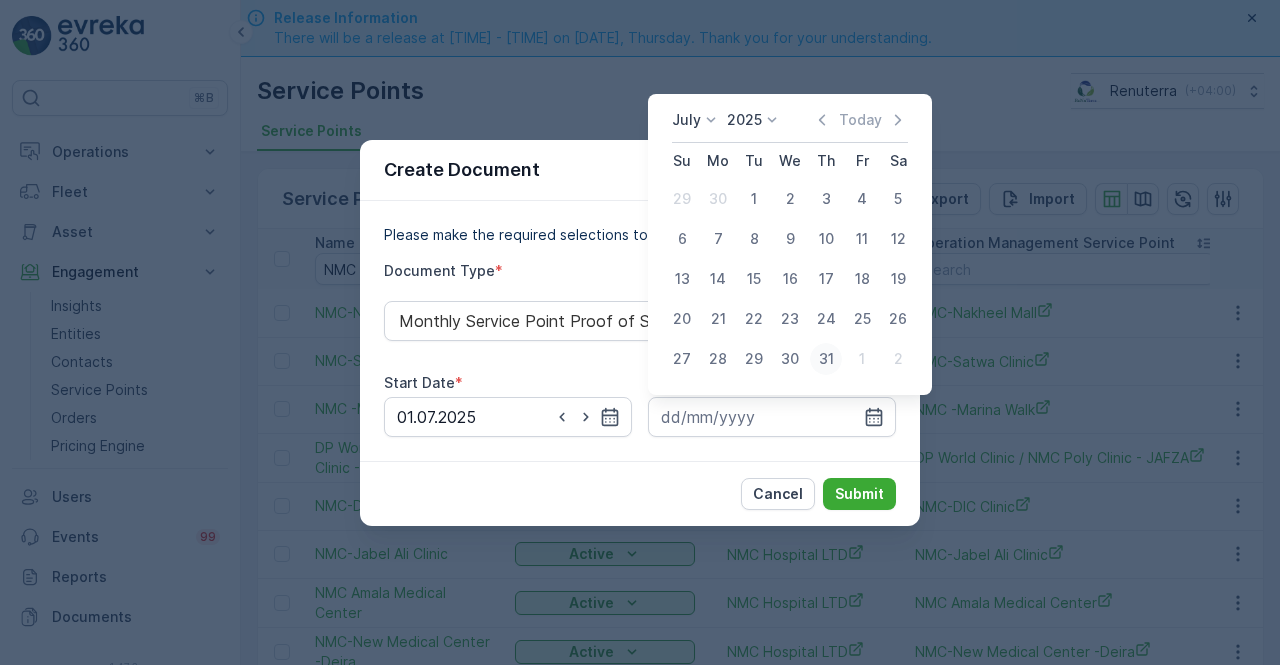 click on "31" at bounding box center [826, 359] 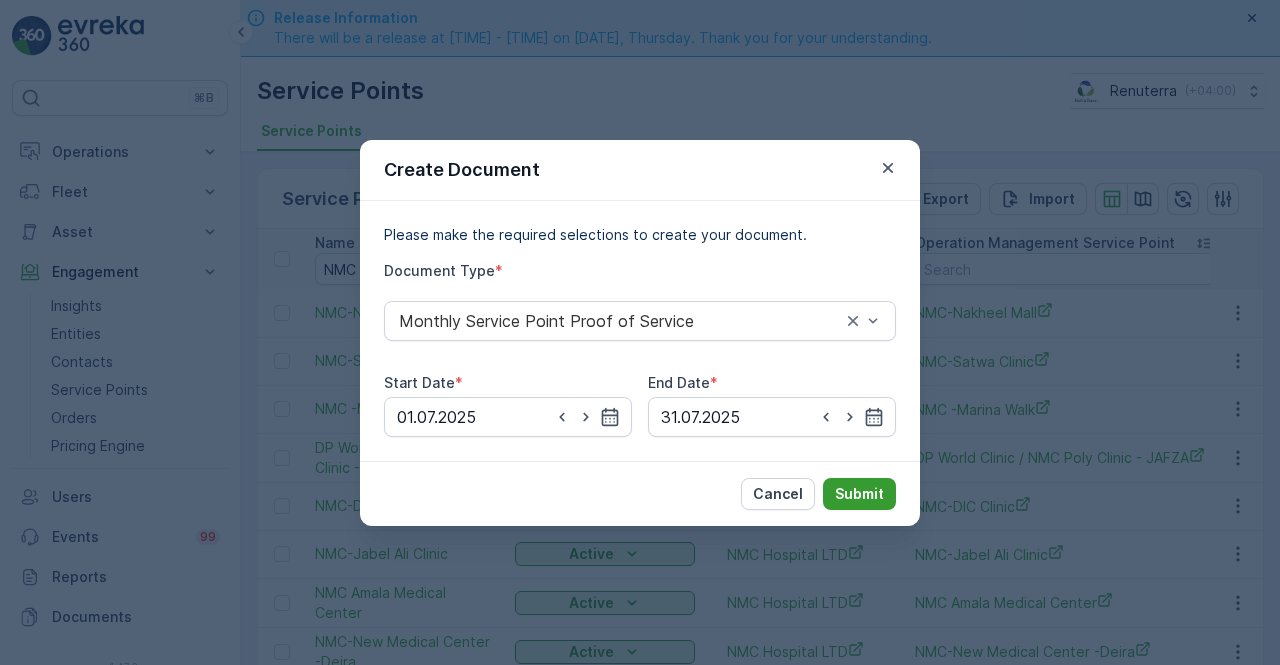 click on "Submit" at bounding box center [859, 494] 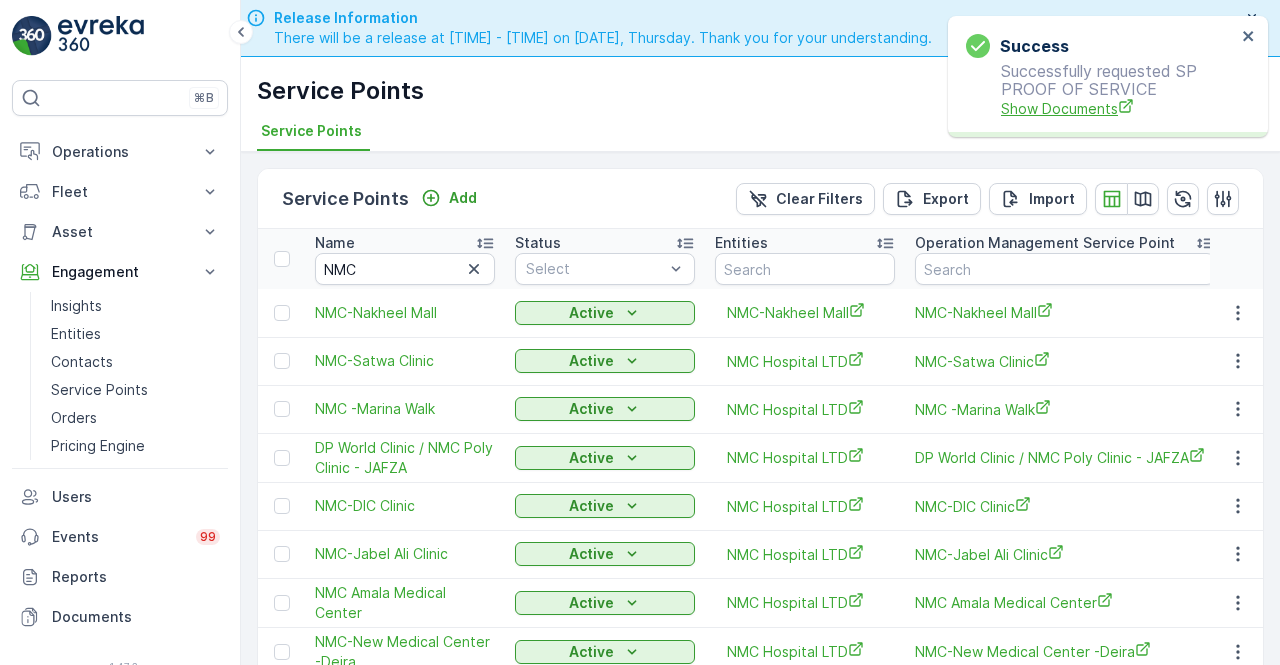 click on "Show Documents" at bounding box center (1118, 108) 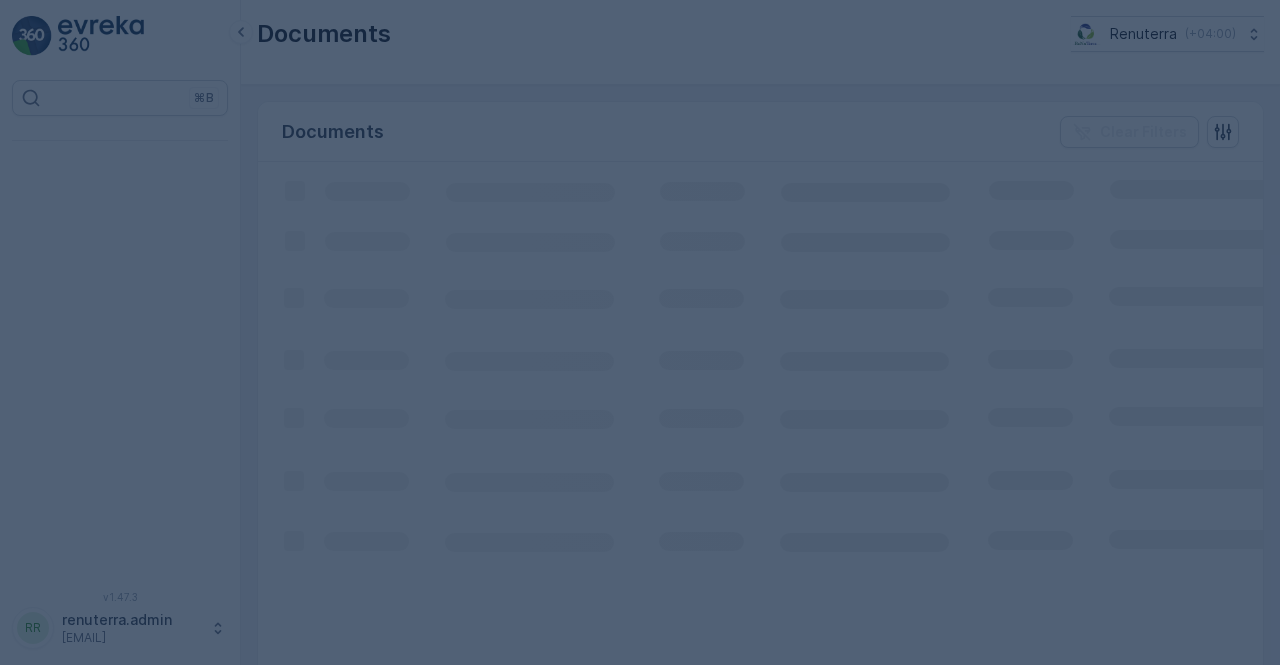 scroll, scrollTop: 0, scrollLeft: 0, axis: both 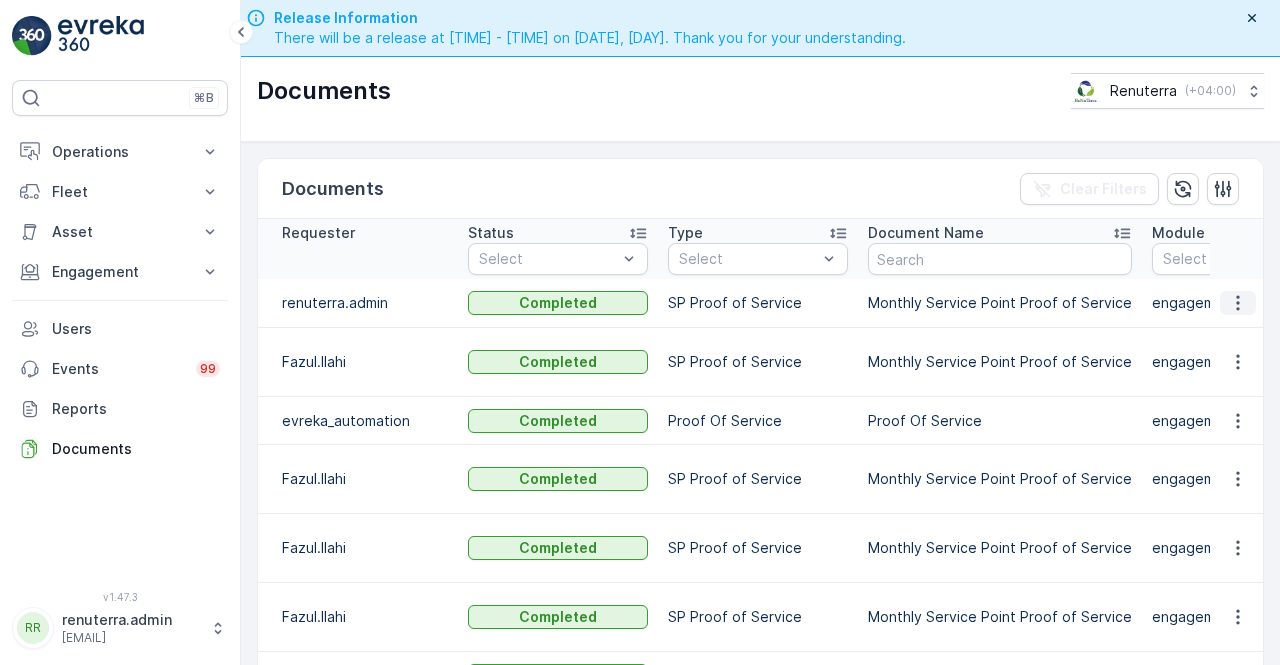 click at bounding box center (1238, 303) 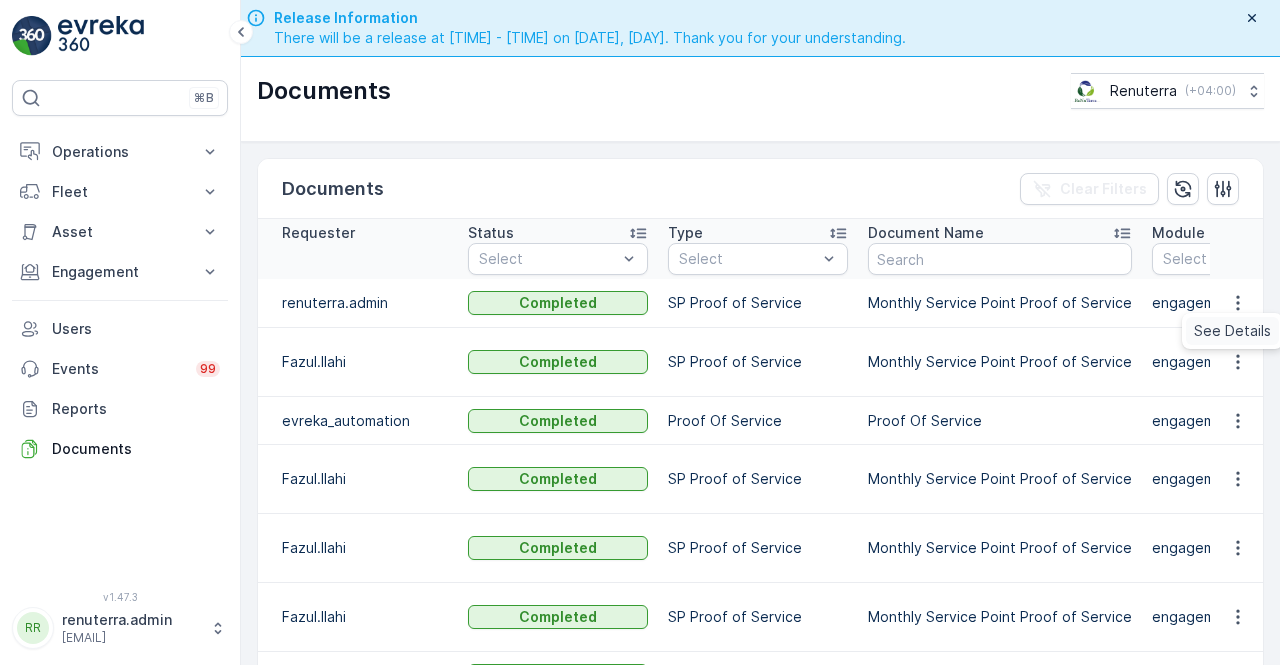 click on "See Details" at bounding box center [1232, 331] 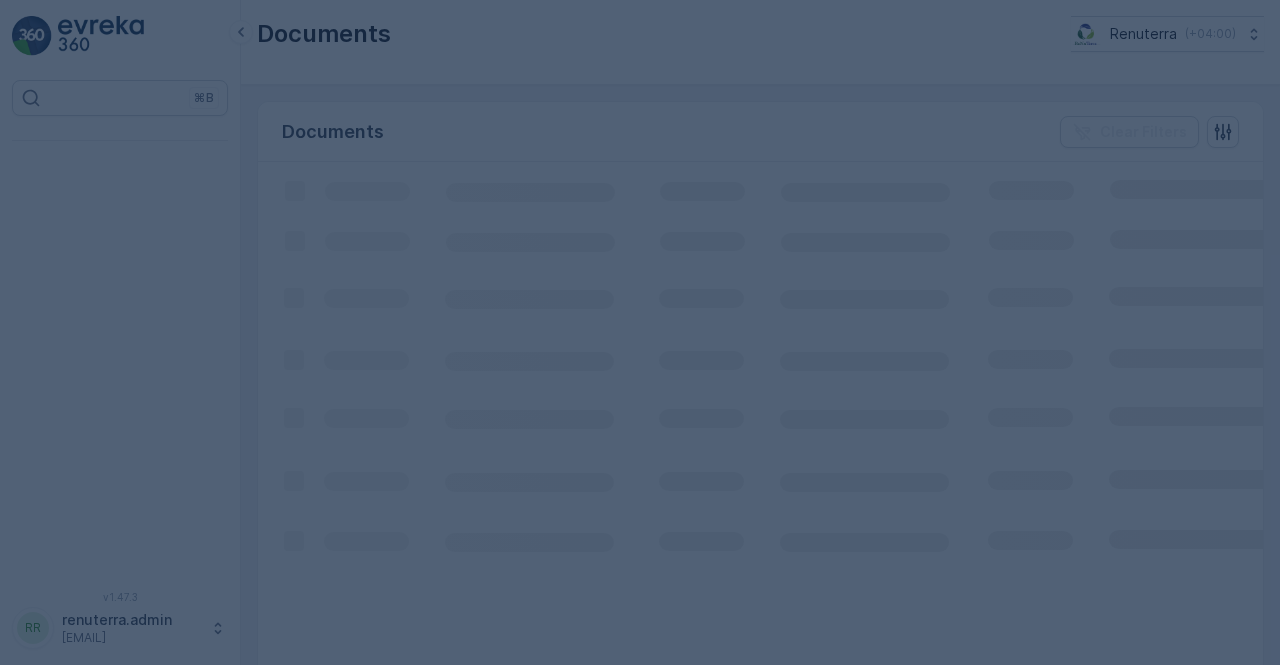 scroll, scrollTop: 0, scrollLeft: 0, axis: both 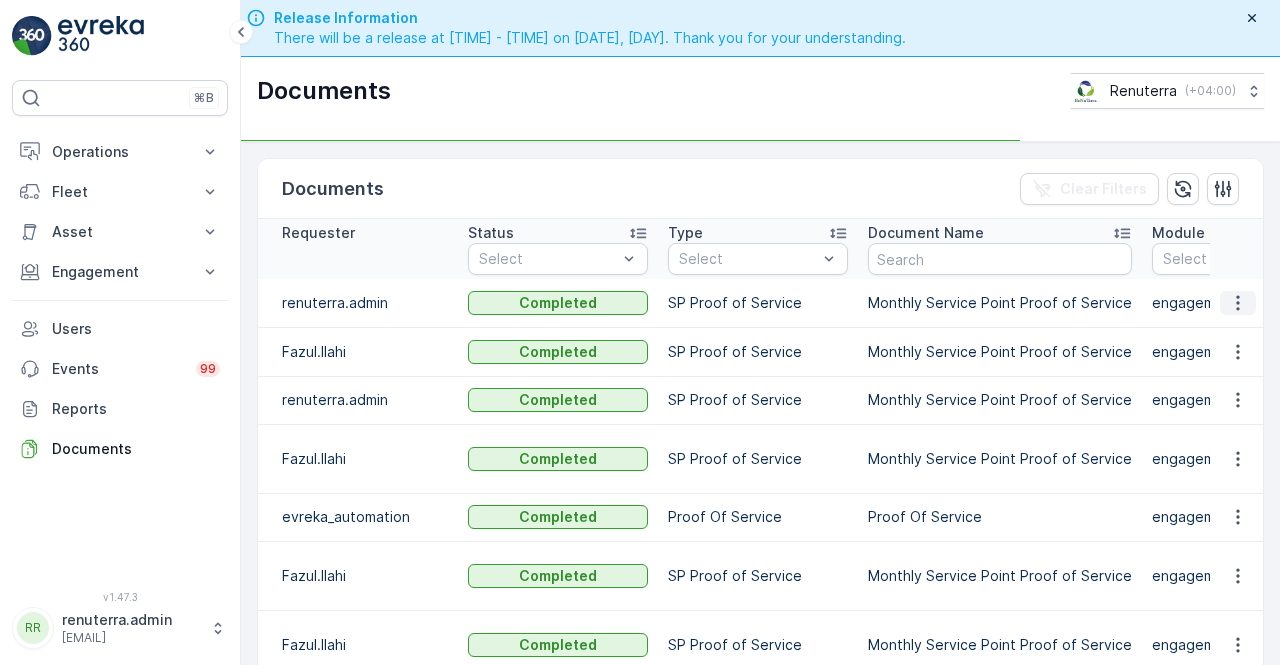 click 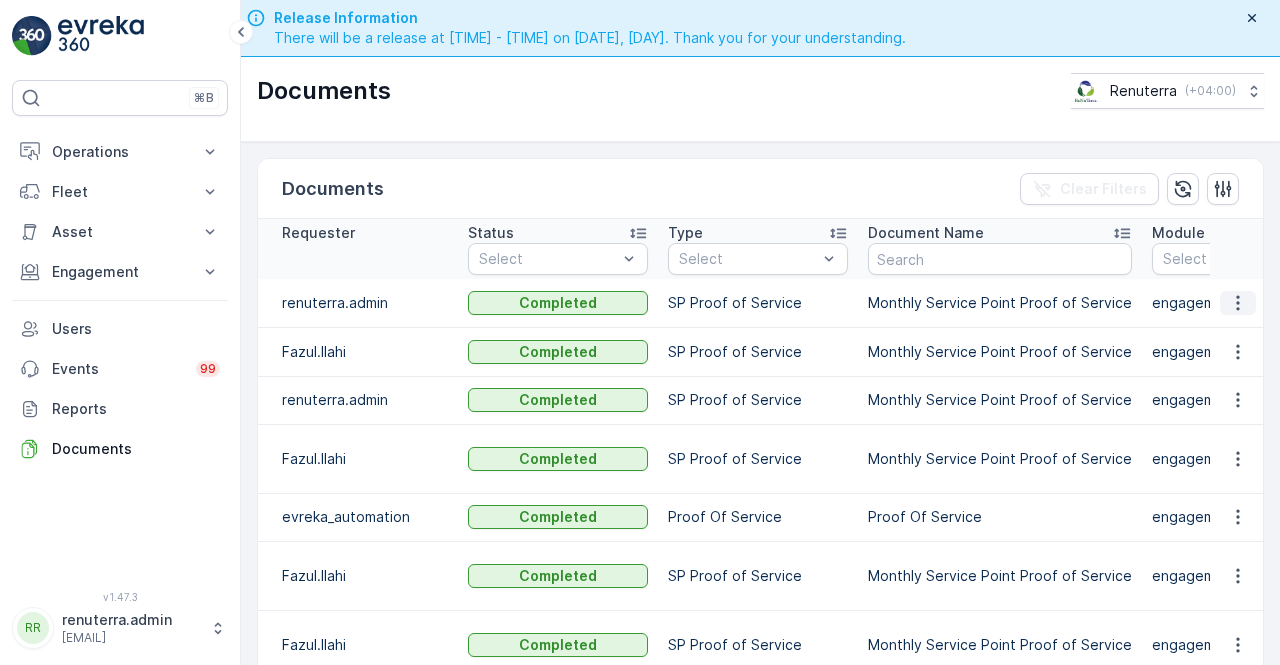 click 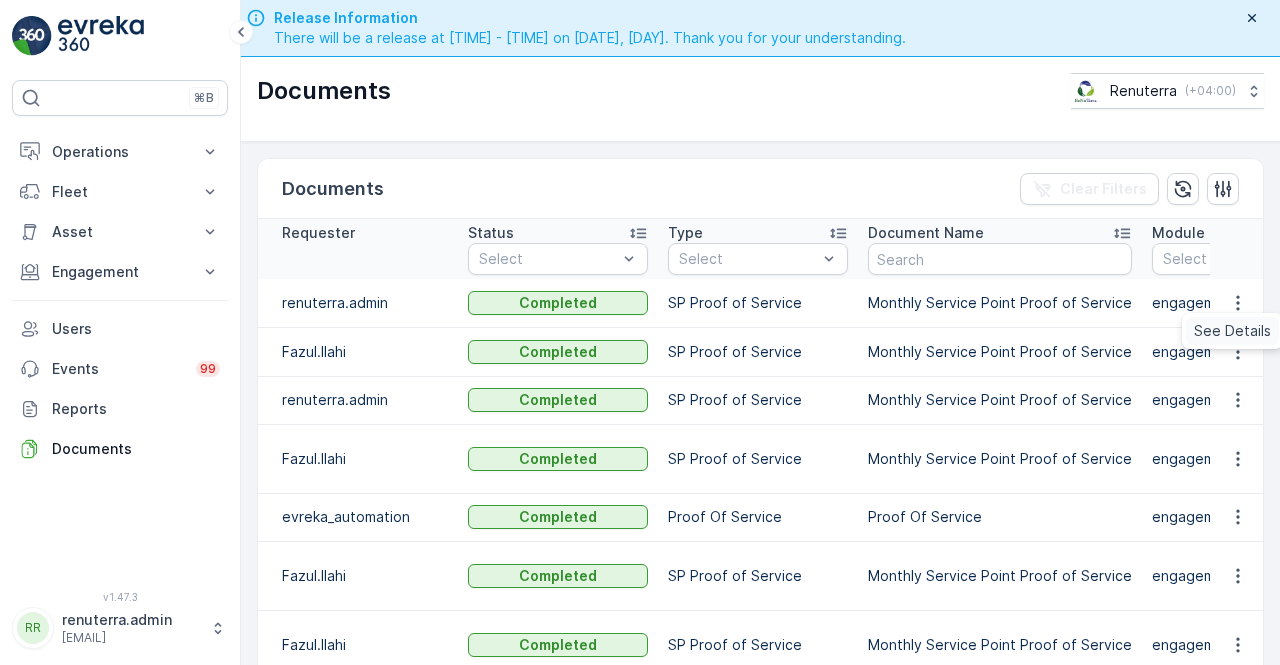 drag, startPoint x: 1232, startPoint y: 311, endPoint x: 1232, endPoint y: 329, distance: 18 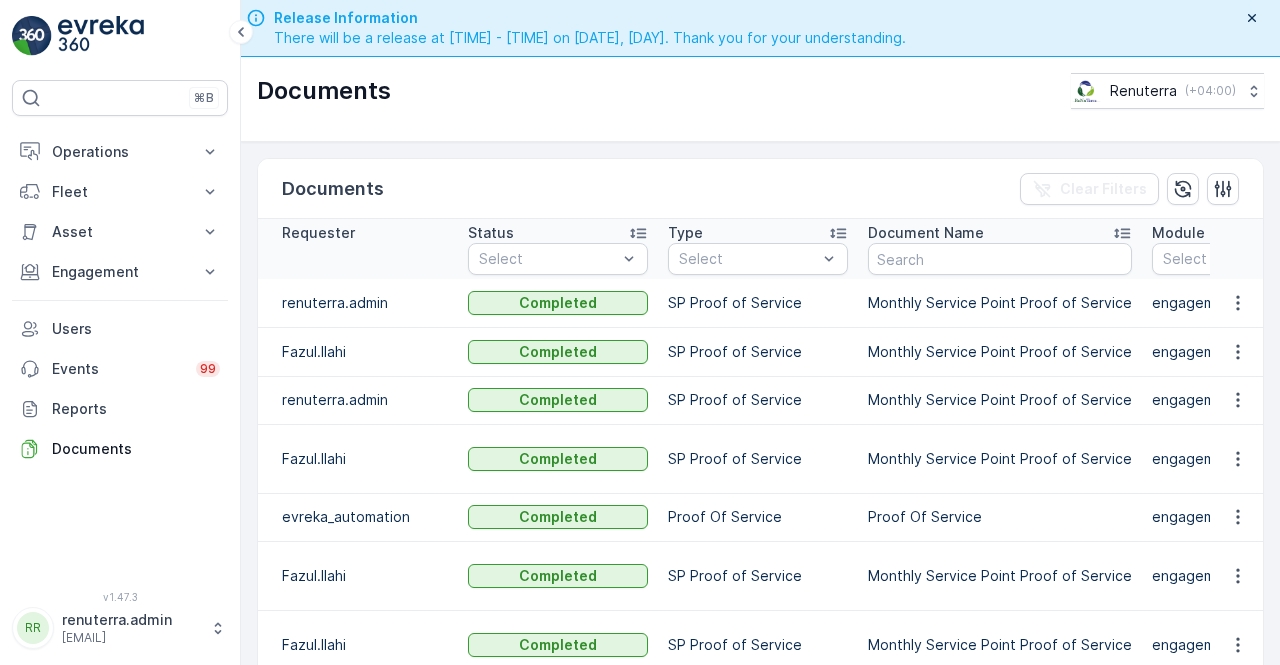 click on "Fazul.Ilahi" at bounding box center (358, 351) 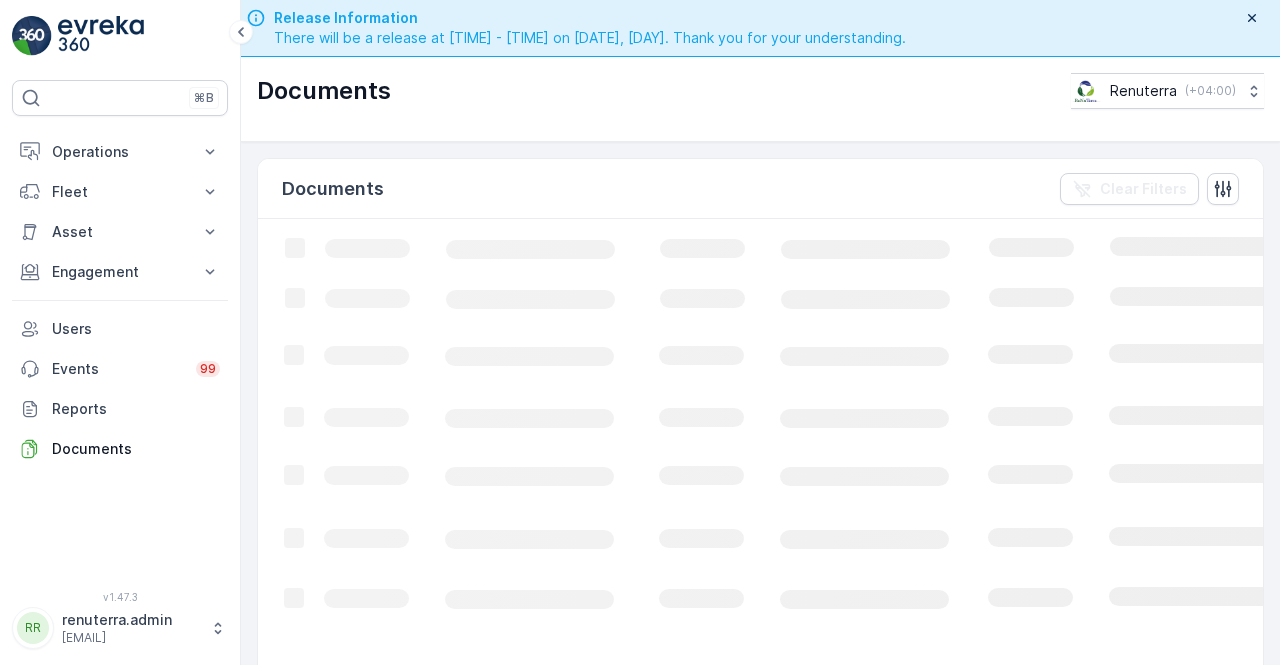 scroll, scrollTop: 0, scrollLeft: 0, axis: both 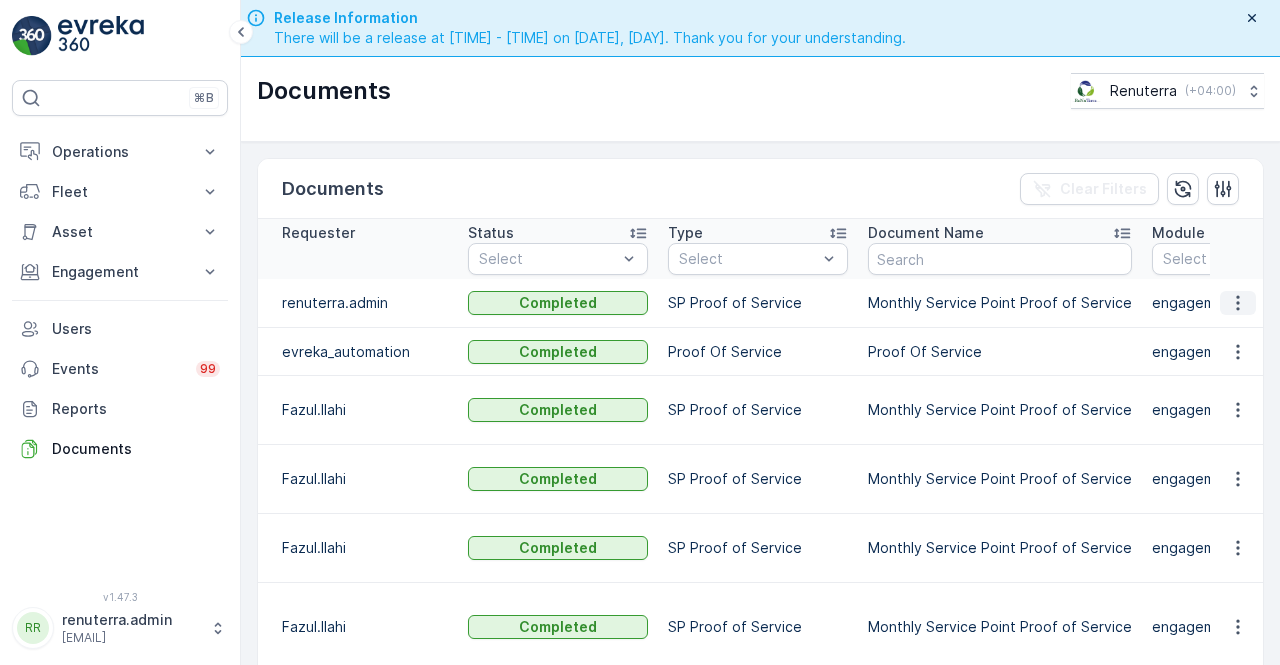click 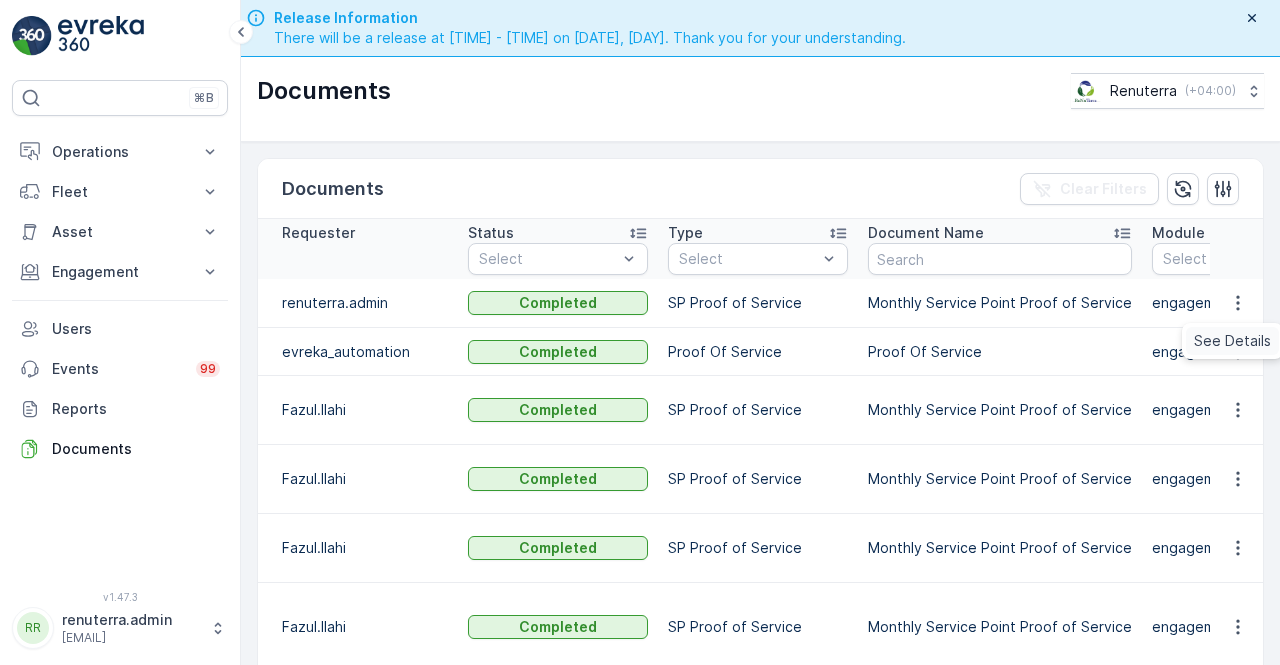 click on "See Details" at bounding box center [1232, 341] 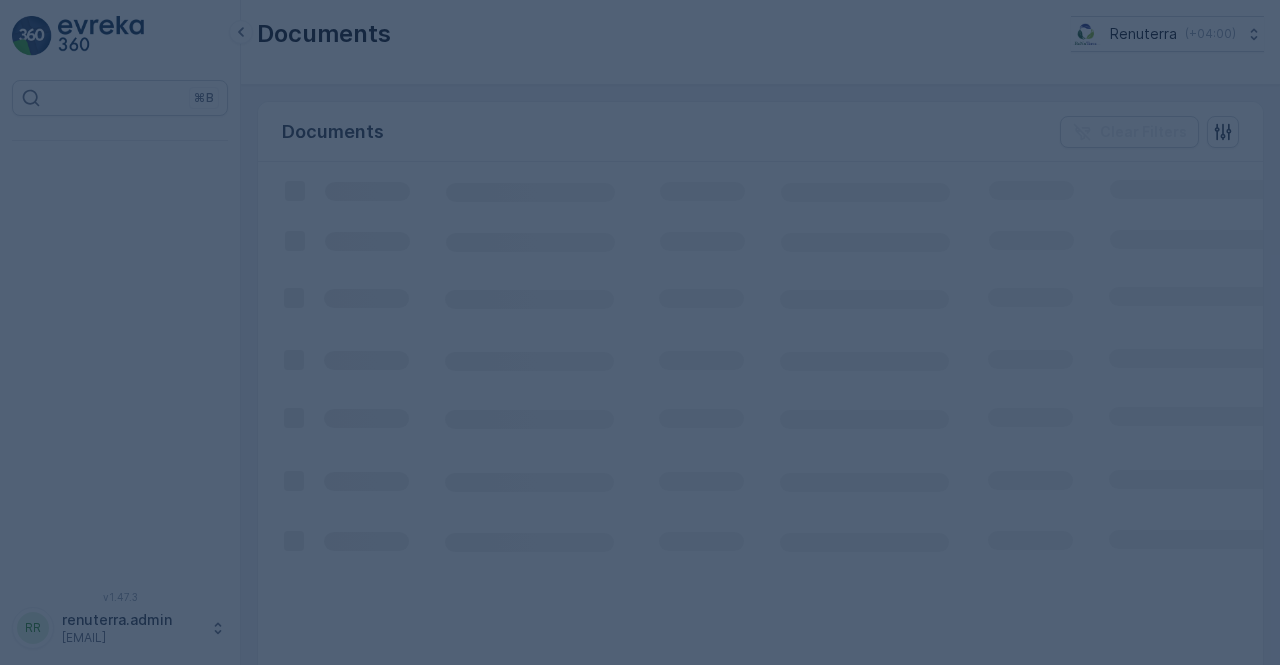 scroll, scrollTop: 0, scrollLeft: 0, axis: both 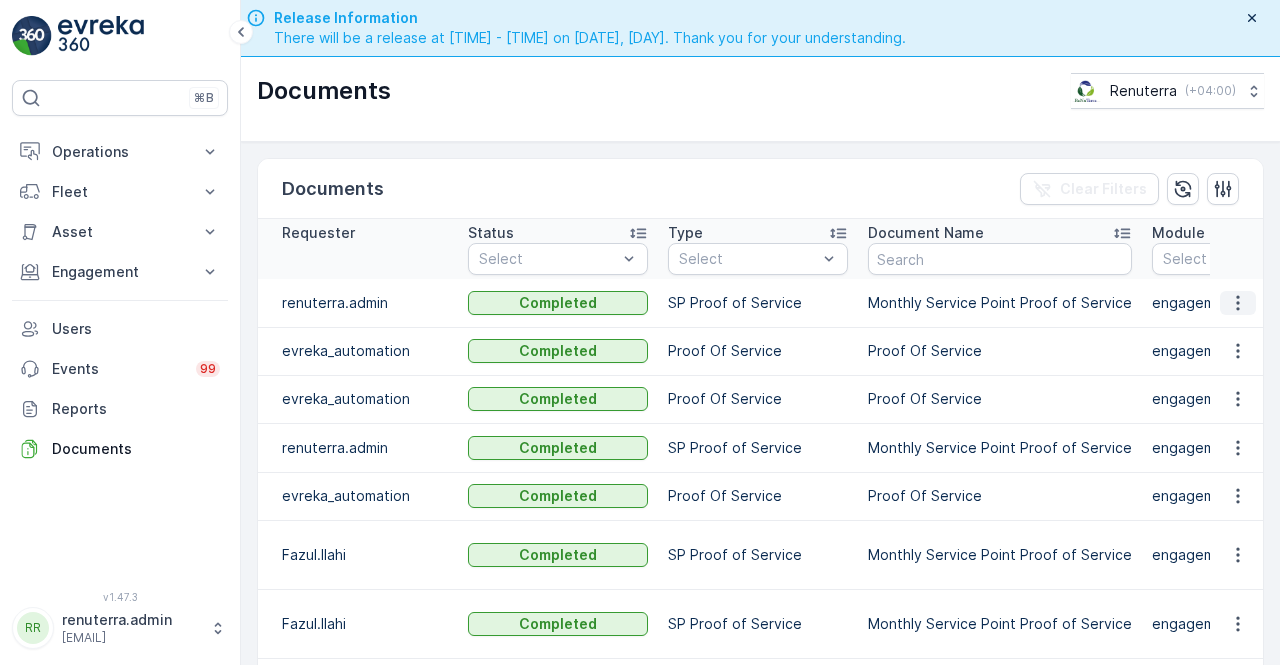 click 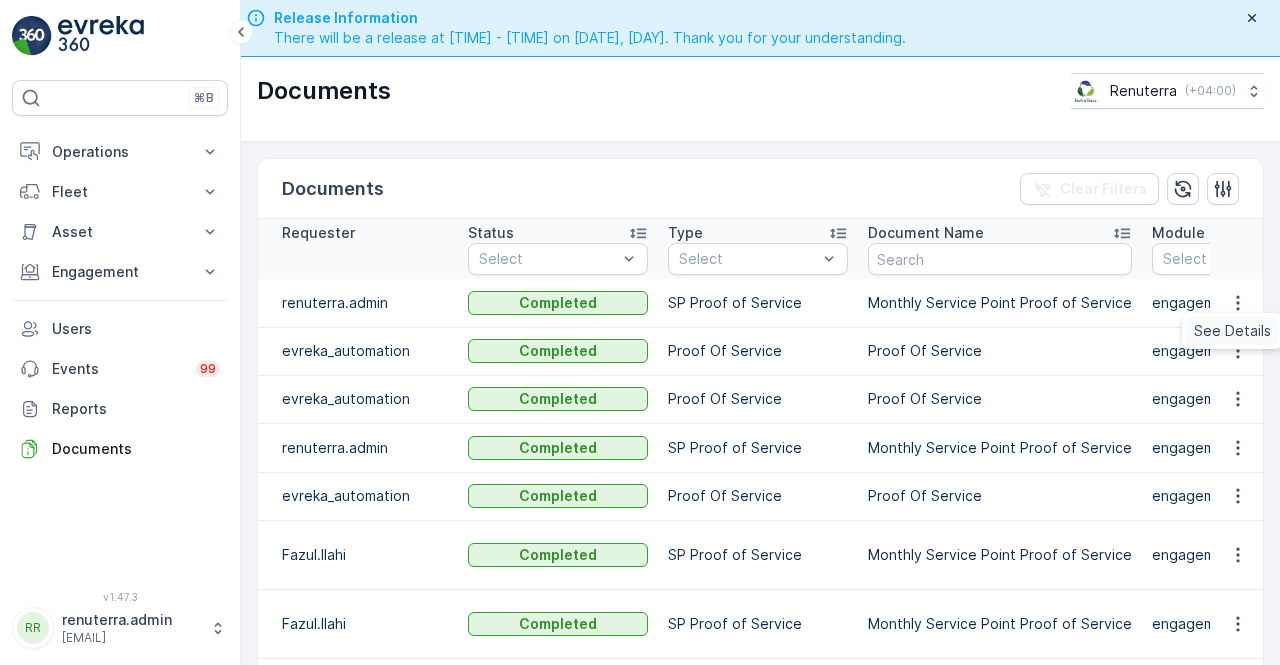 click on "See Details" at bounding box center [1232, 331] 